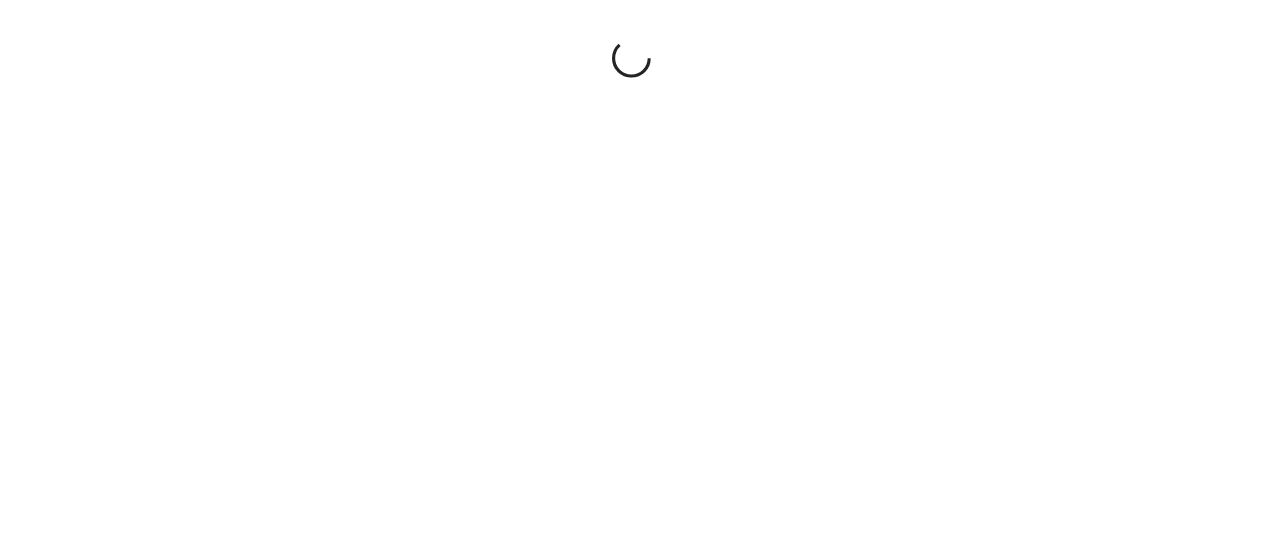scroll, scrollTop: 0, scrollLeft: 0, axis: both 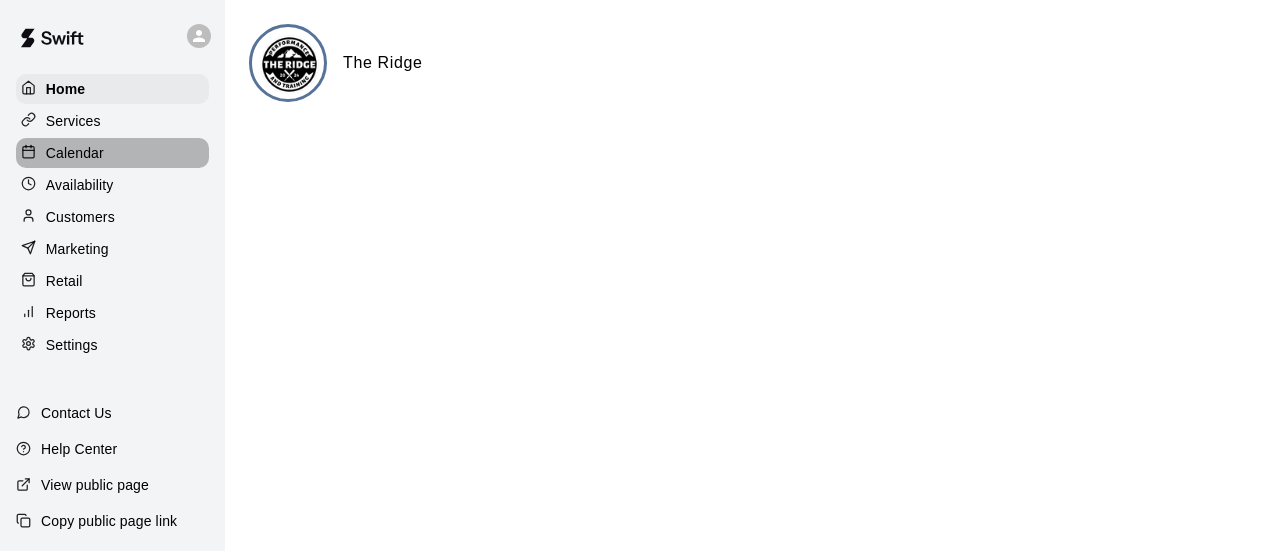 click on "Calendar" at bounding box center [112, 153] 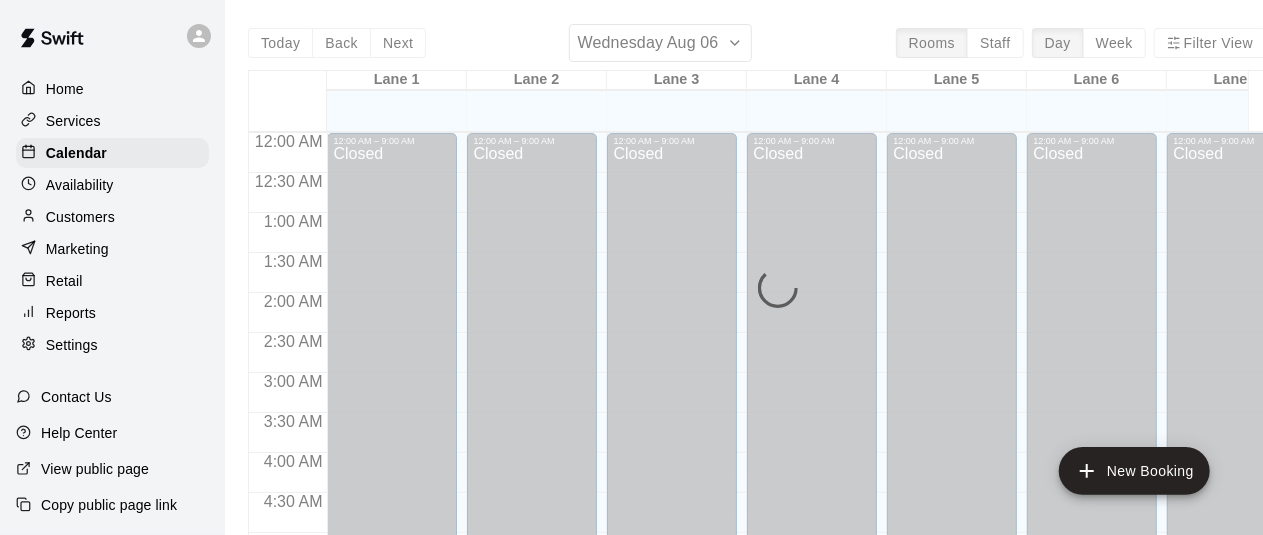scroll, scrollTop: 771, scrollLeft: 0, axis: vertical 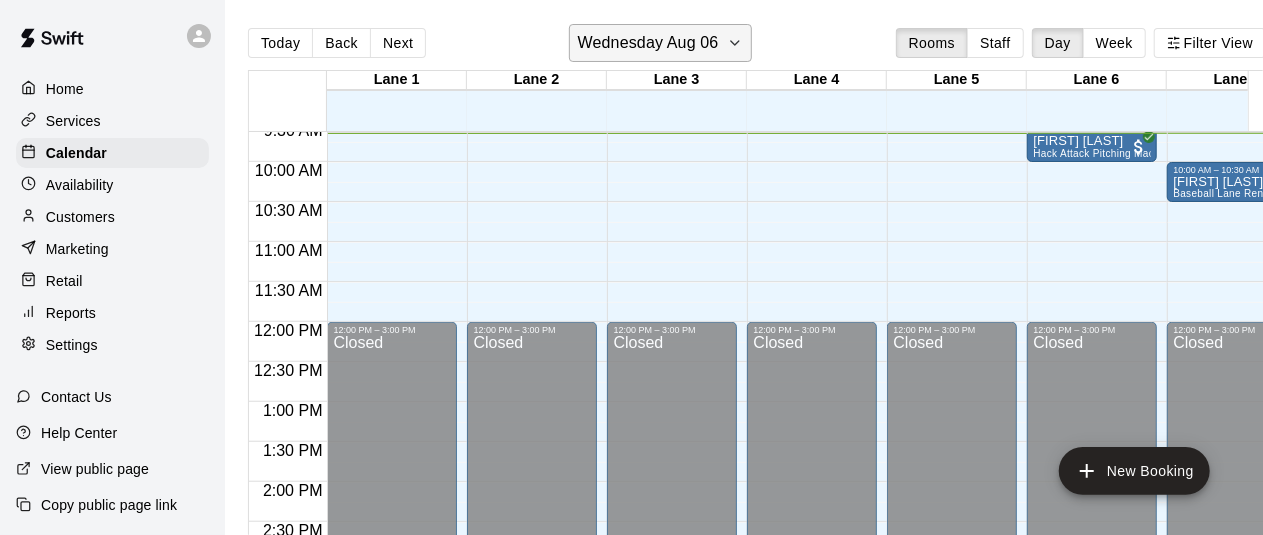 click 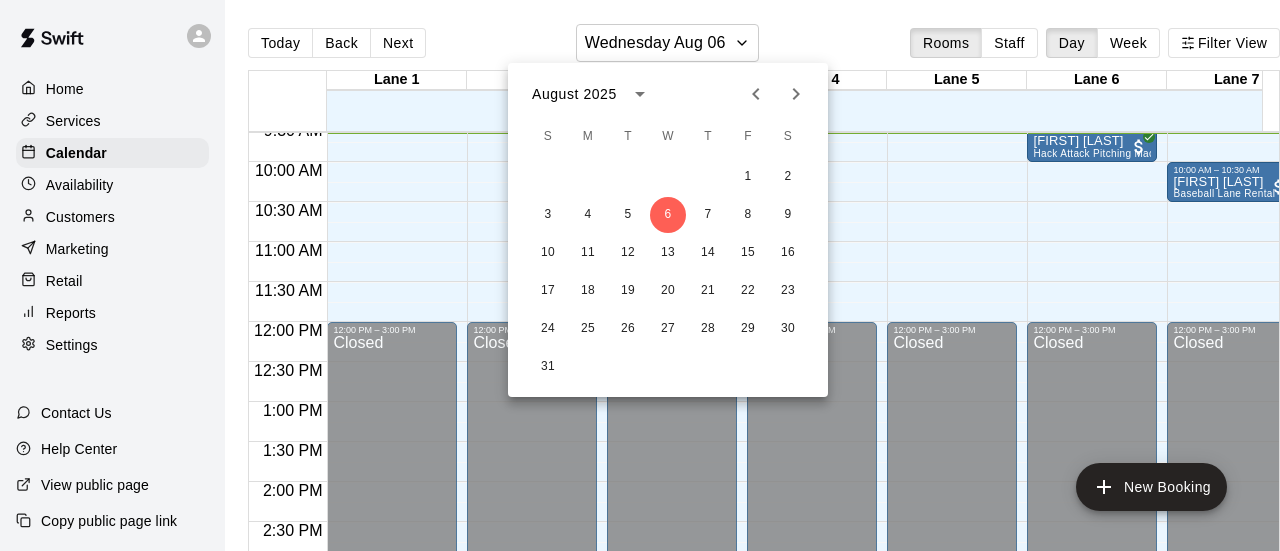 click 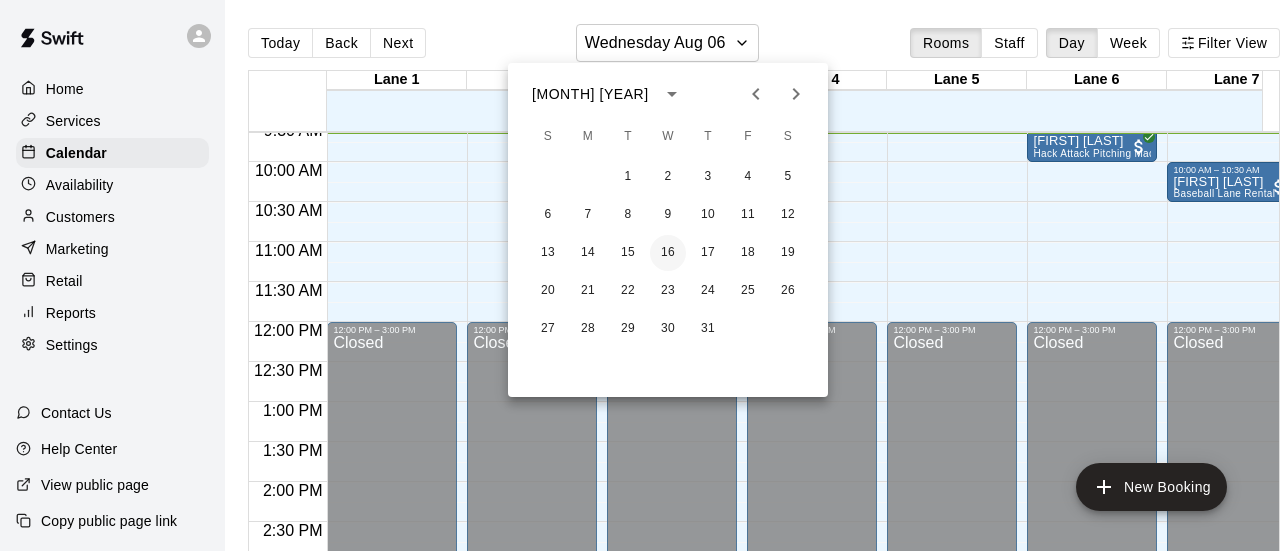click on "16" at bounding box center (668, 253) 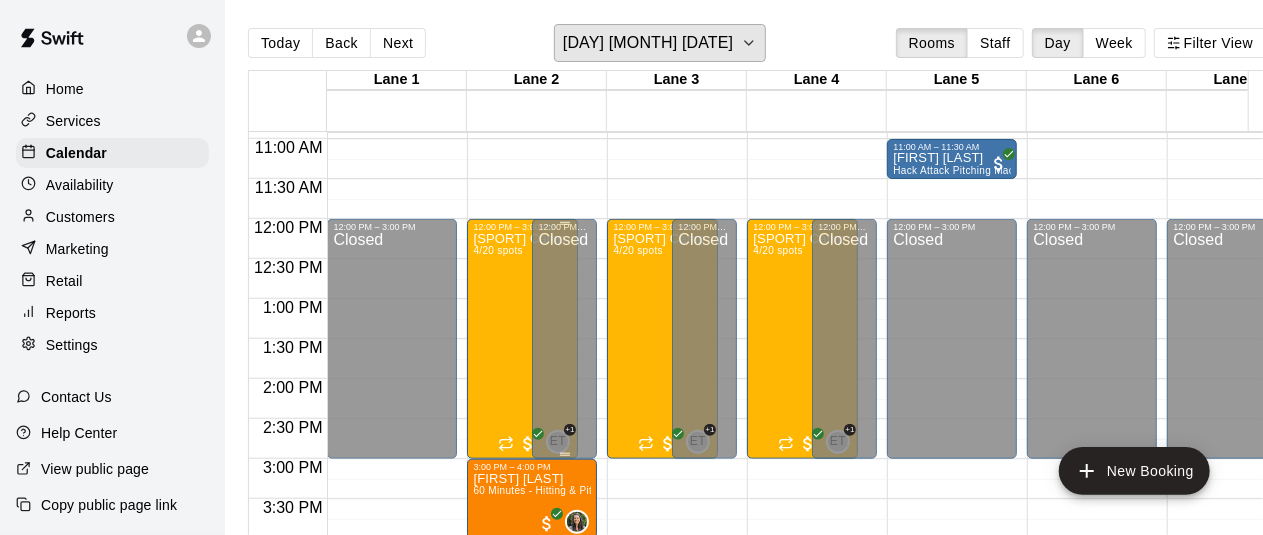 scroll, scrollTop: 900, scrollLeft: 0, axis: vertical 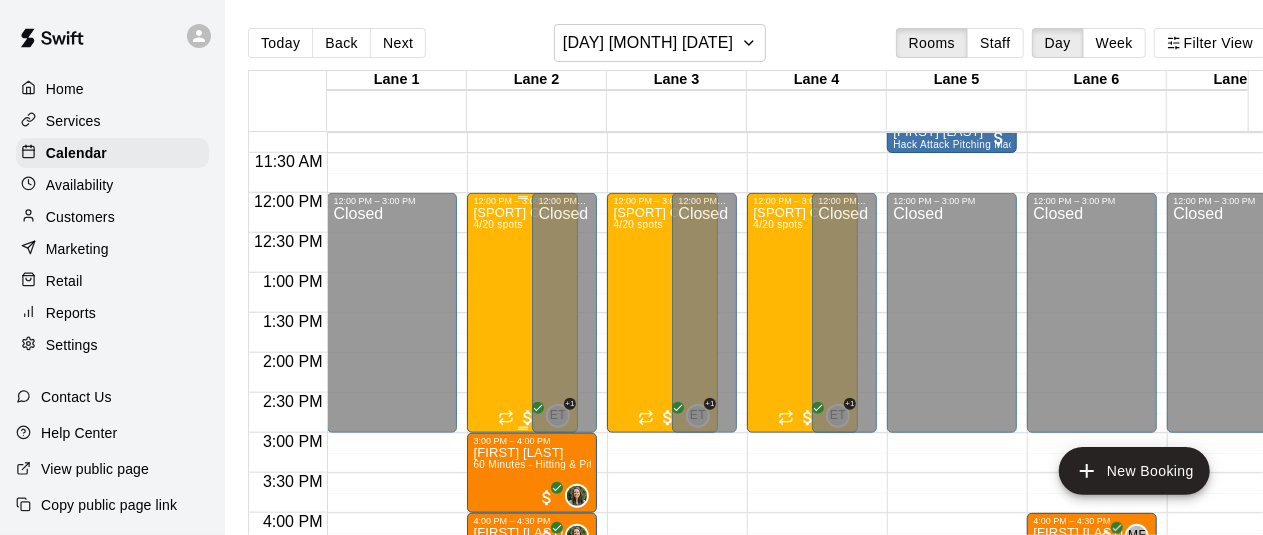 click on "[SPORT] Camp with [FIRST] [FIRST] [AGE]-[AGE] y/o [NUMBER]/[NUMBER] spots" at bounding box center (522, 473) 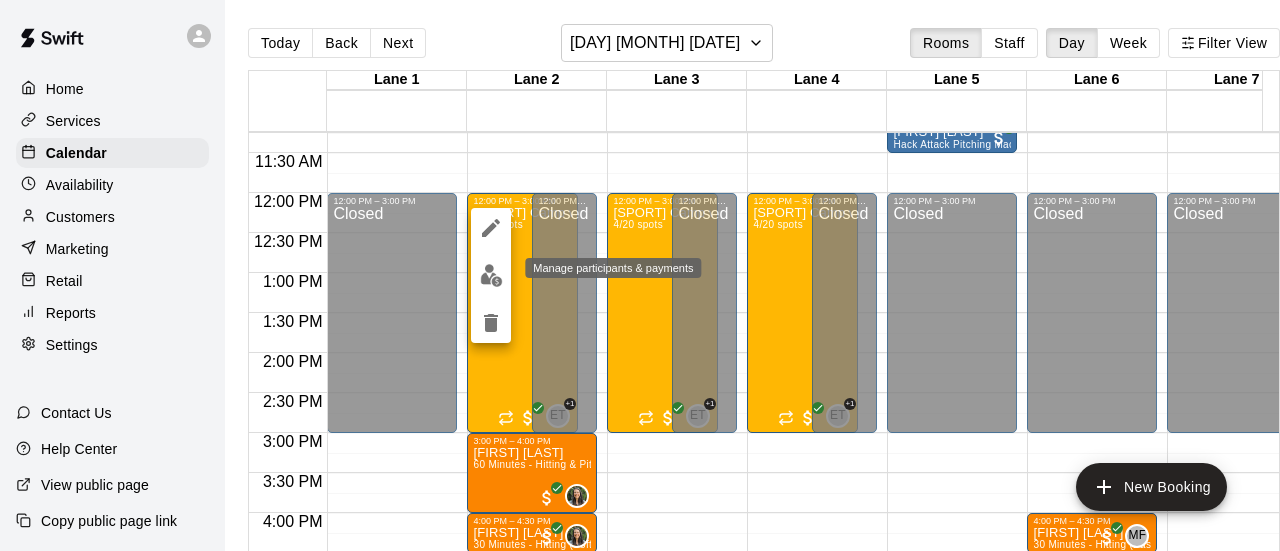 click at bounding box center [491, 275] 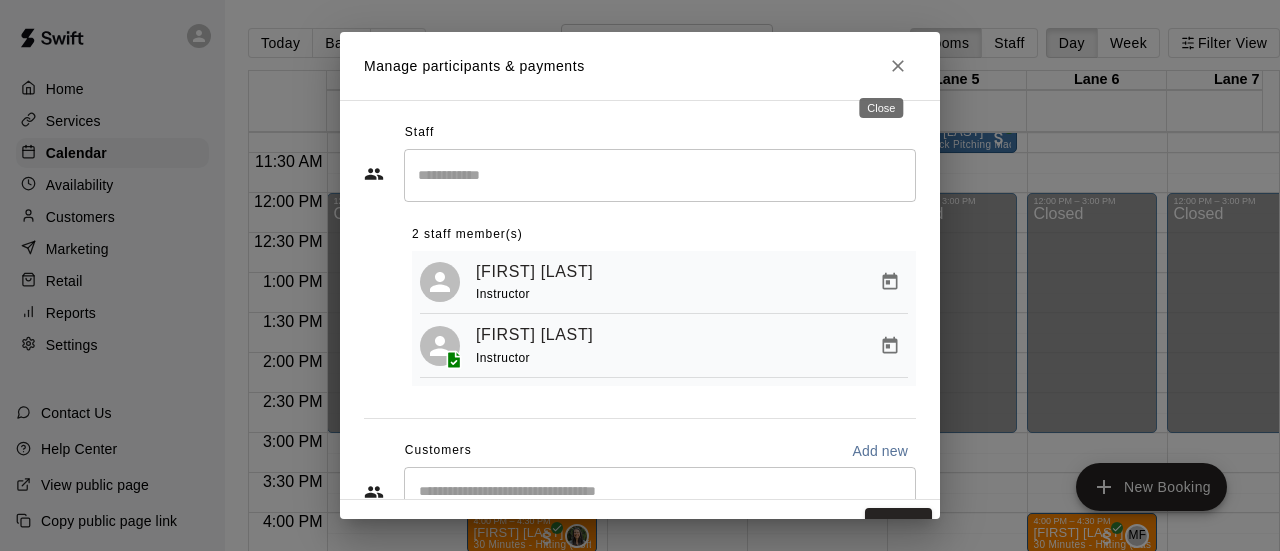 click 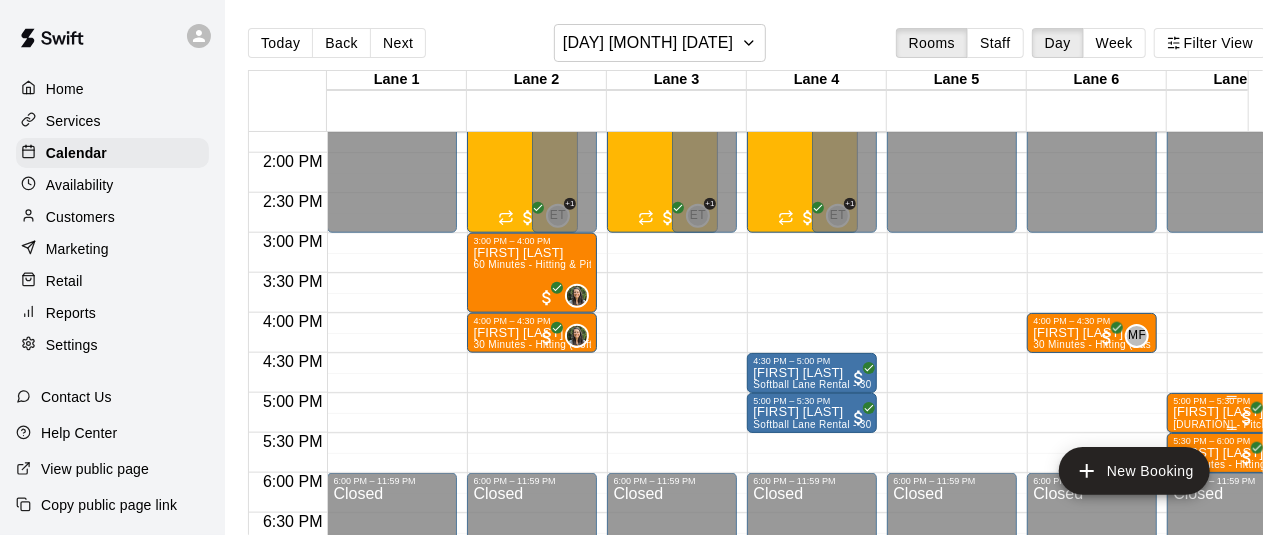 scroll, scrollTop: 1100, scrollLeft: 76, axis: both 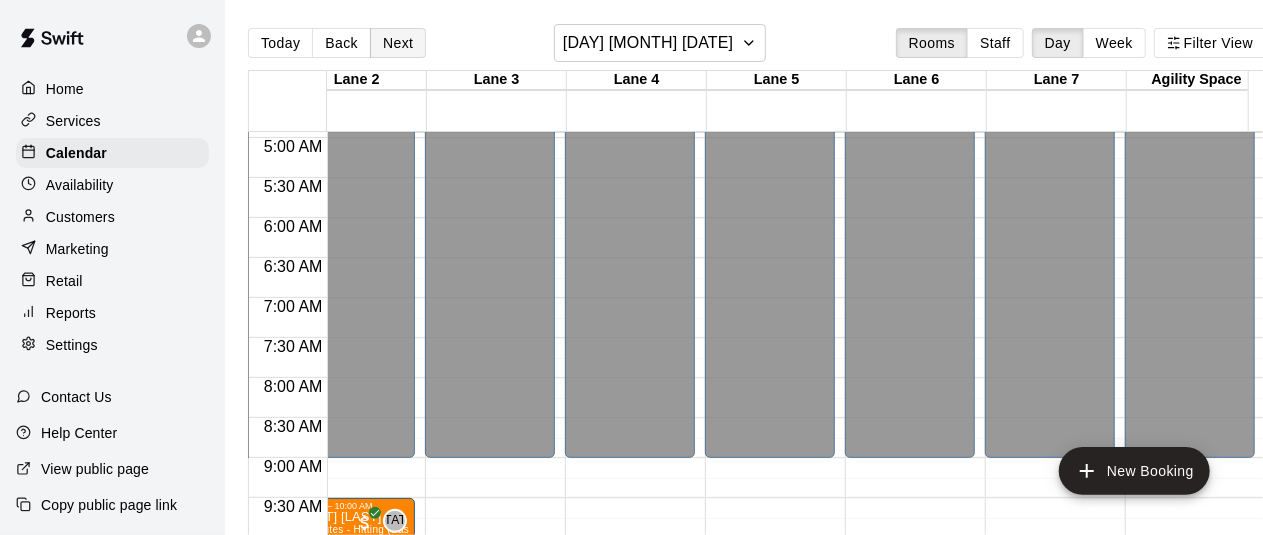 click on "Next" at bounding box center (398, 43) 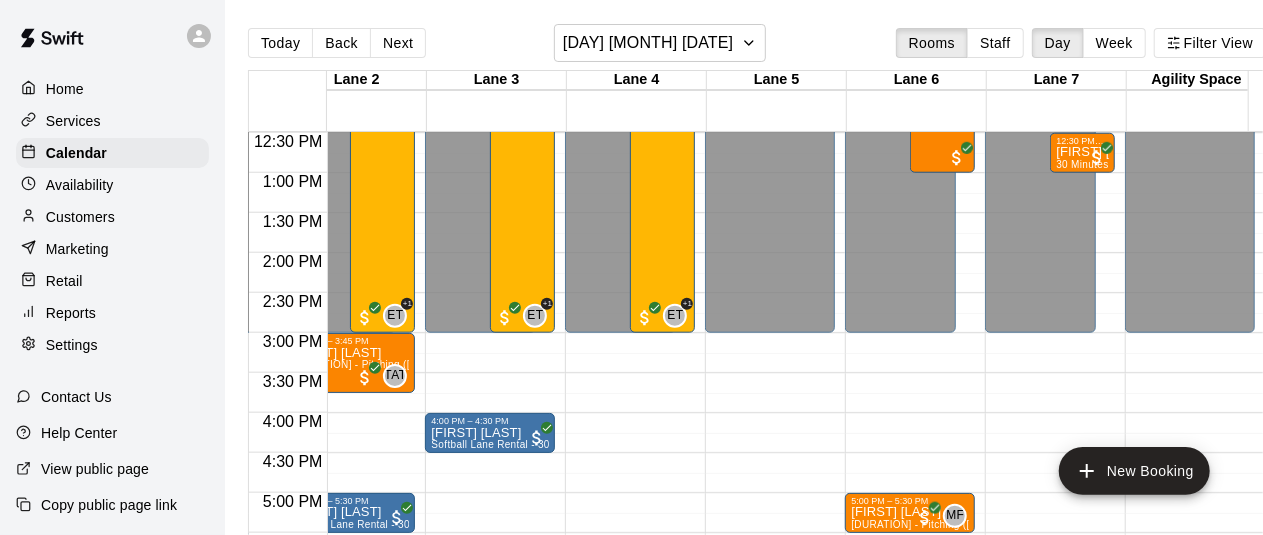 scroll, scrollTop: 1000, scrollLeft: 51, axis: both 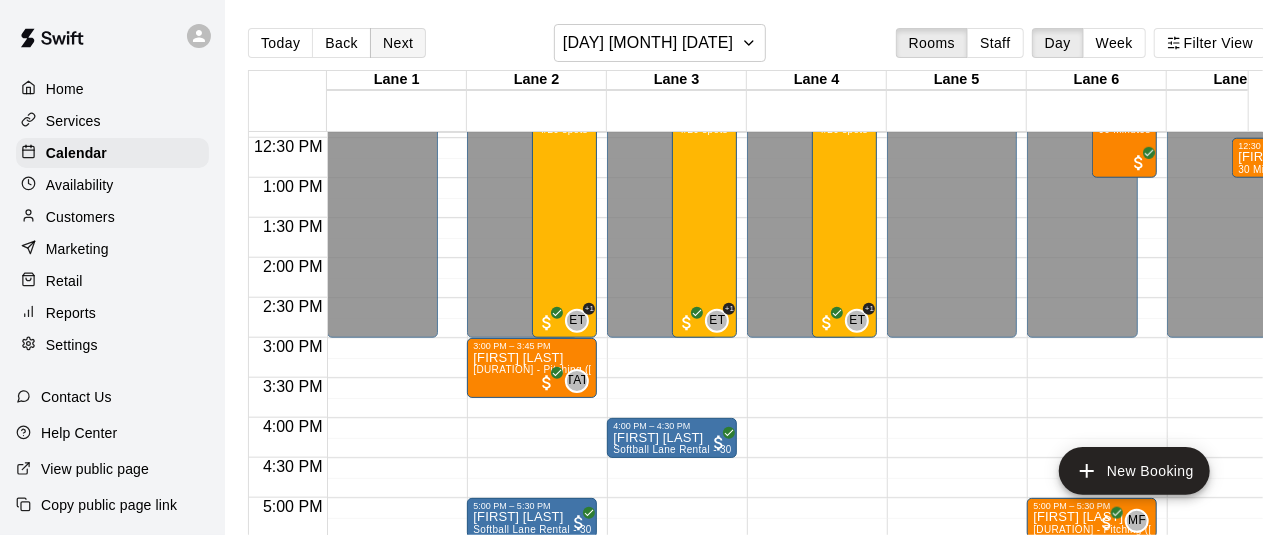 click on "Next" at bounding box center (398, 43) 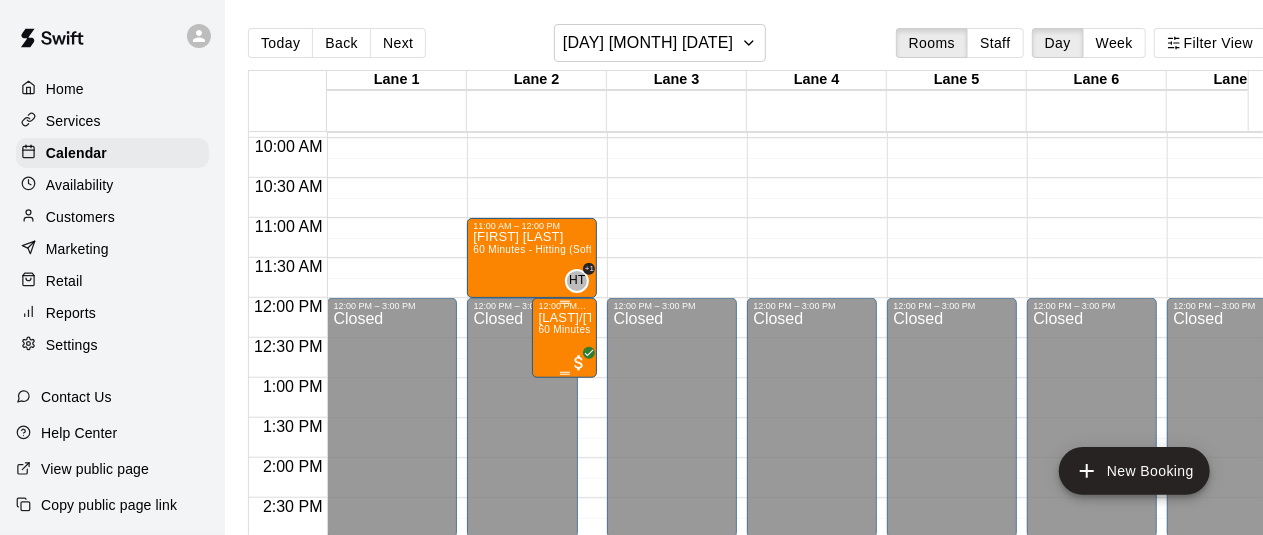 scroll, scrollTop: 795, scrollLeft: 136, axis: both 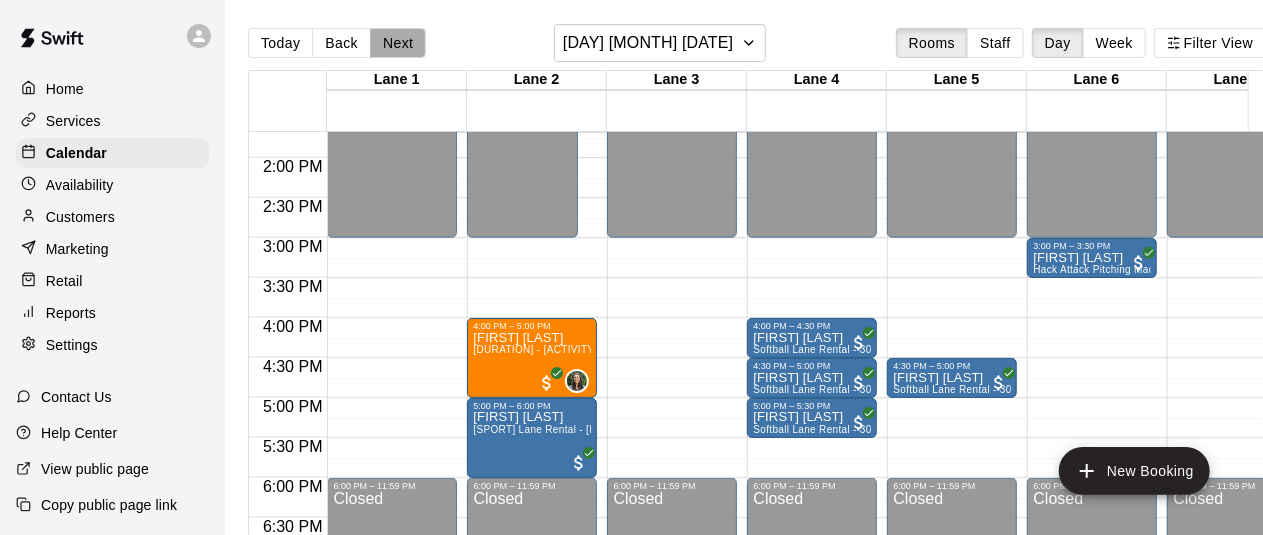 click on "Next" at bounding box center (398, 43) 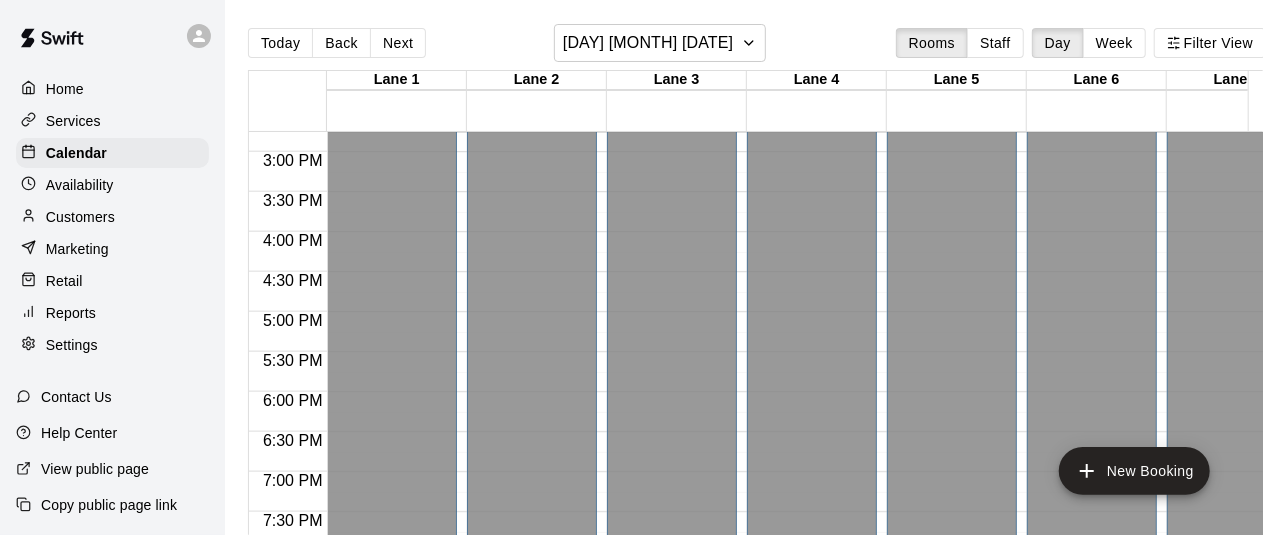 scroll, scrollTop: 1495, scrollLeft: 0, axis: vertical 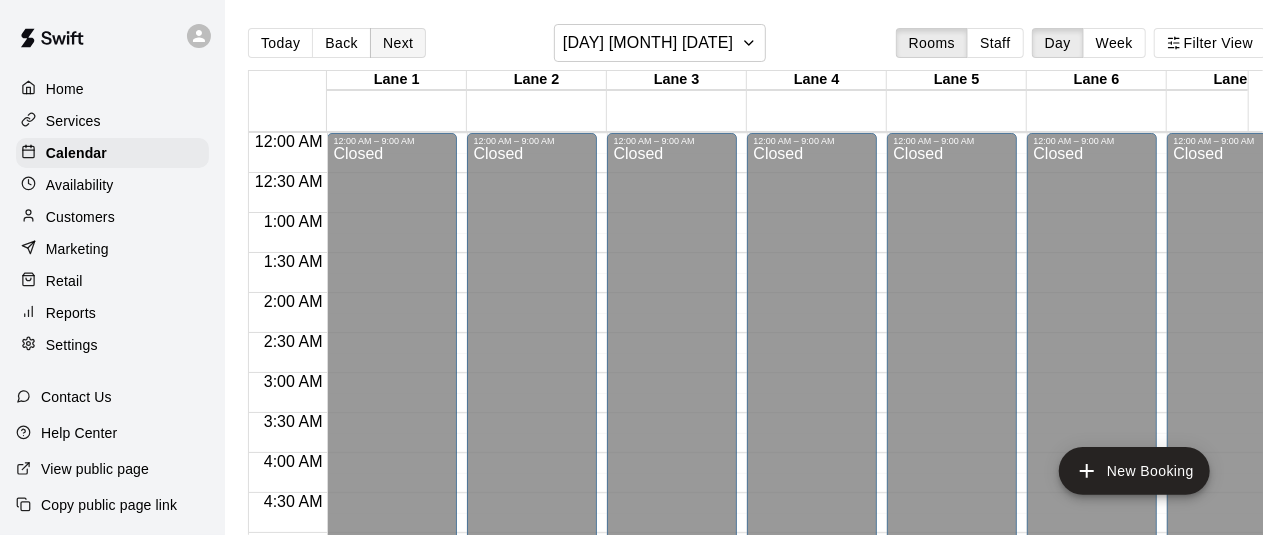 click on "Next" at bounding box center (398, 43) 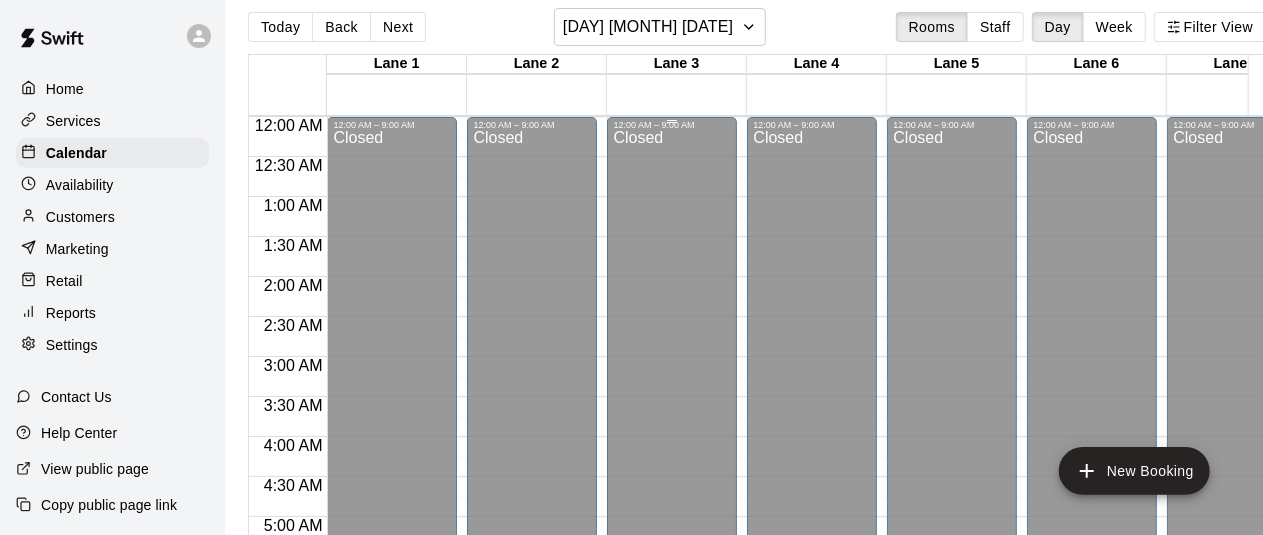 scroll, scrollTop: 0, scrollLeft: 0, axis: both 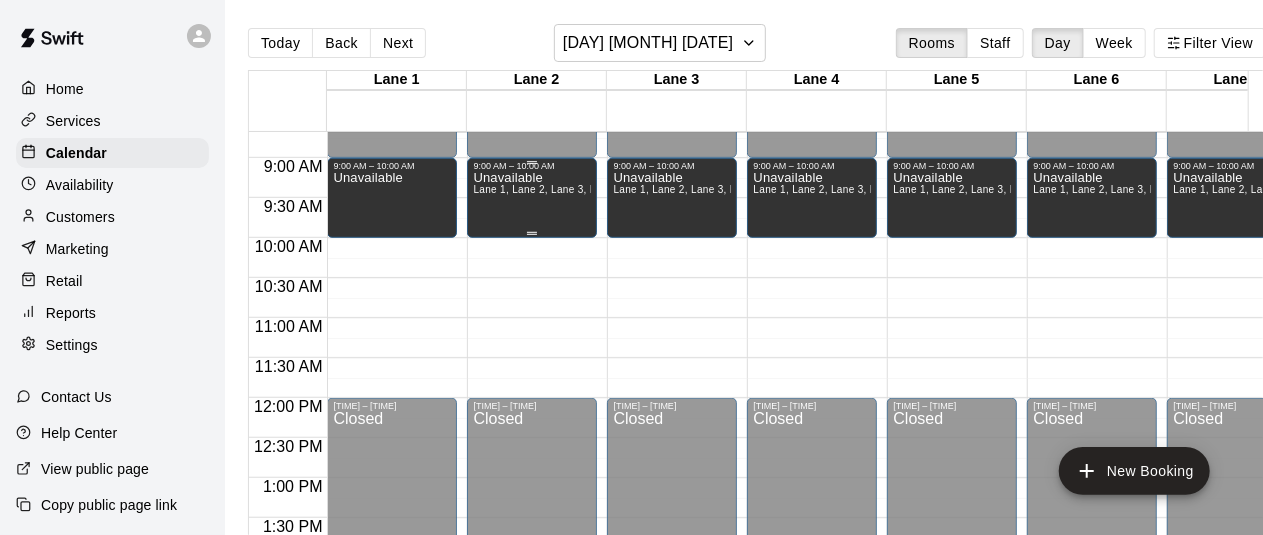 click on "Unavailable Lane 1, Lane 2, Lane 3, Lane 4, Lane 5, Lane 6, Lane 7, Agility Space" at bounding box center [532, 438] 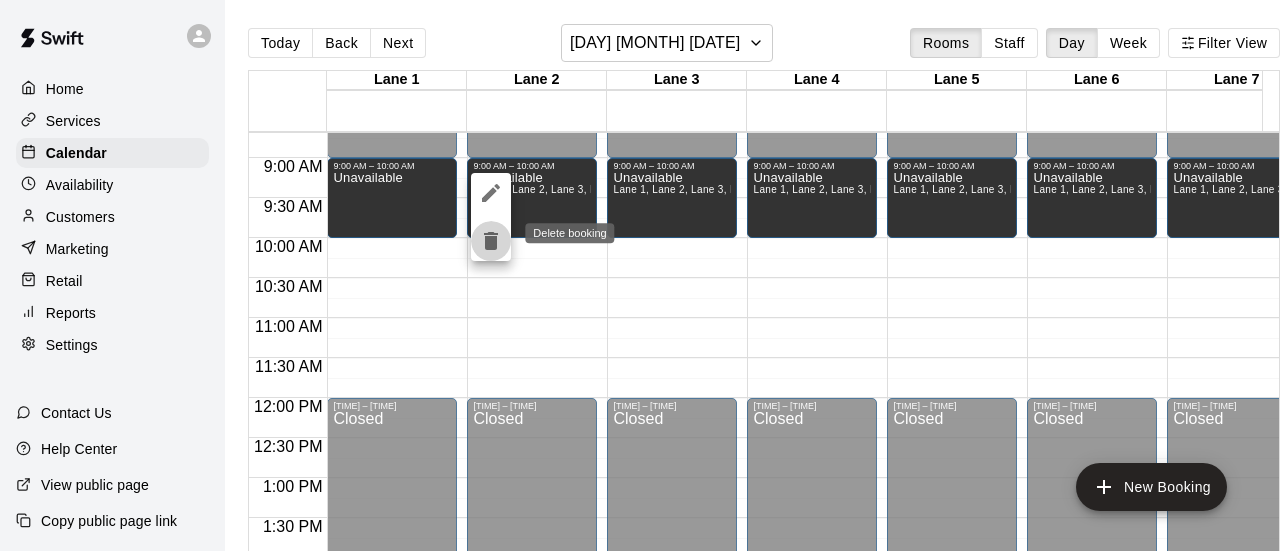 click 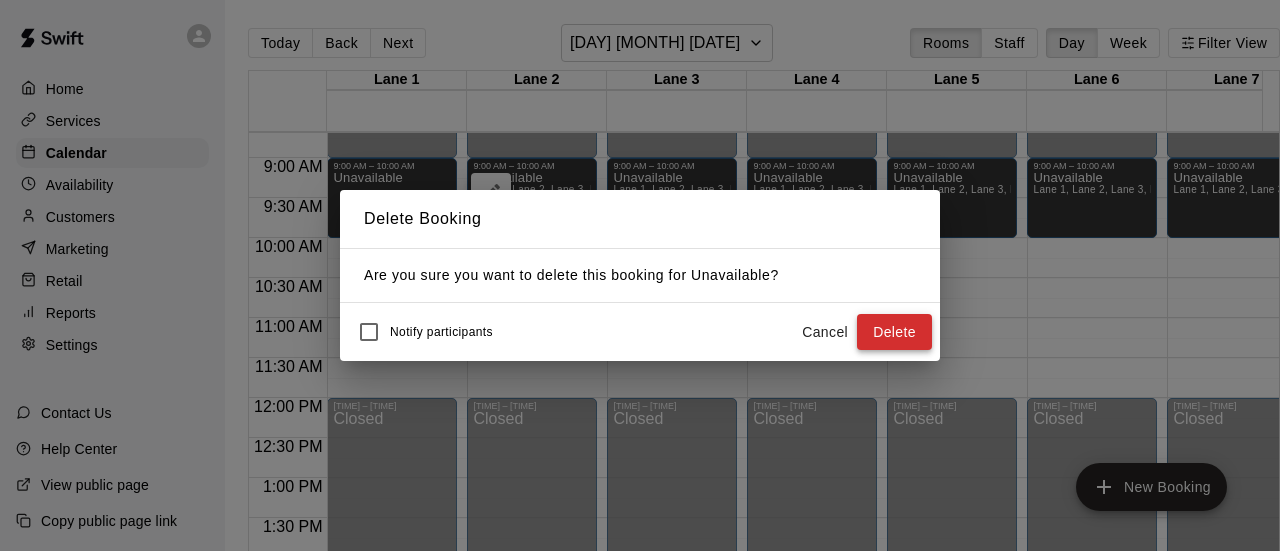click on "Delete" at bounding box center [894, 332] 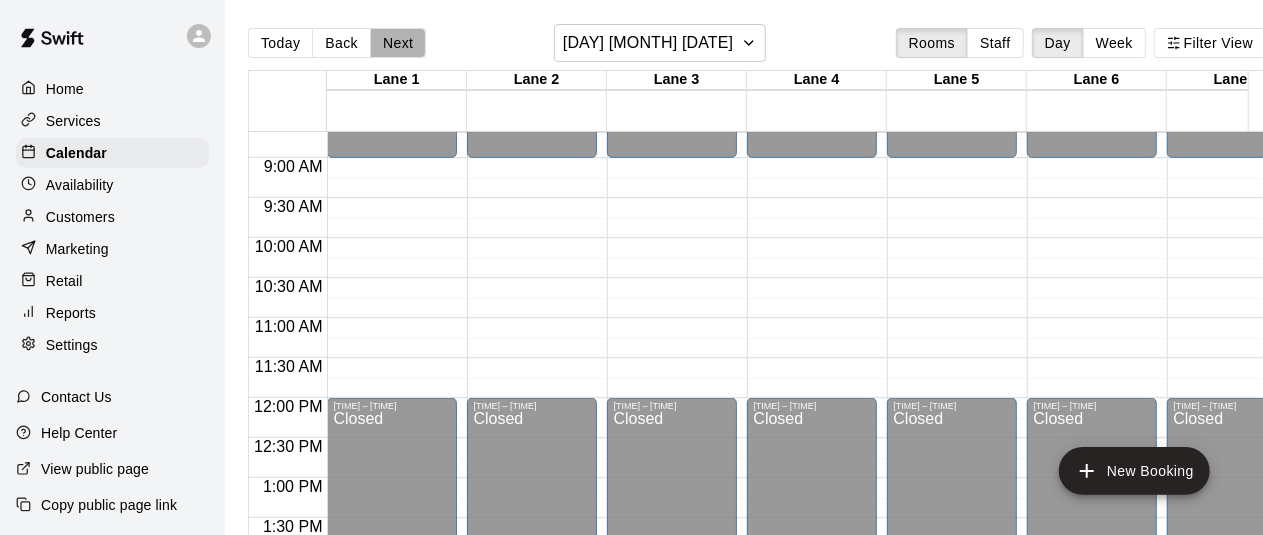 click on "Next" at bounding box center (398, 43) 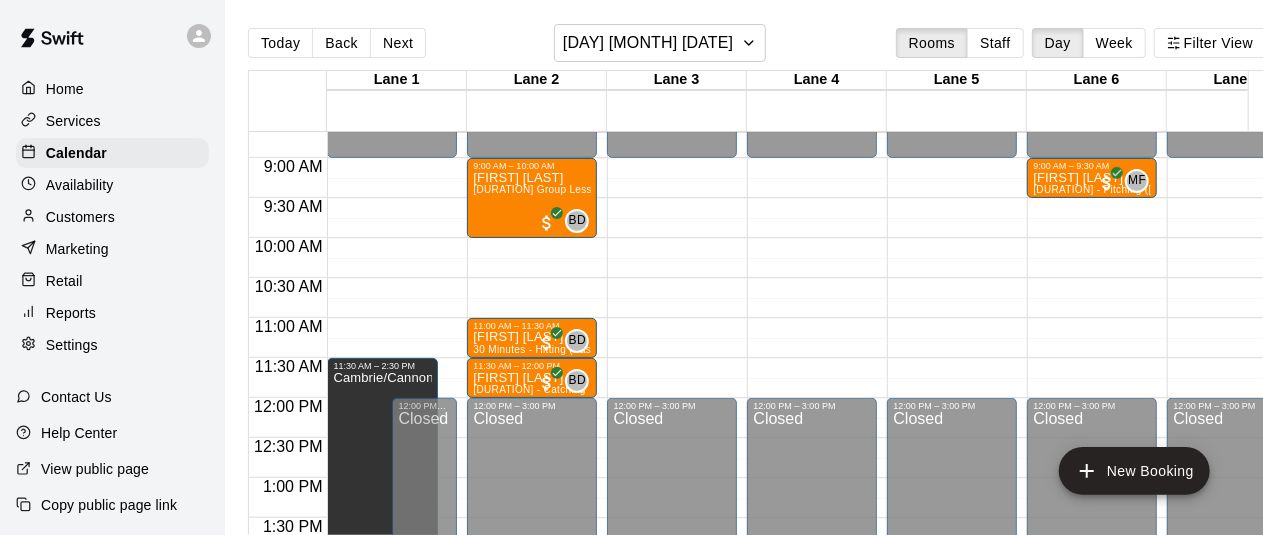 scroll, scrollTop: 695, scrollLeft: 182, axis: both 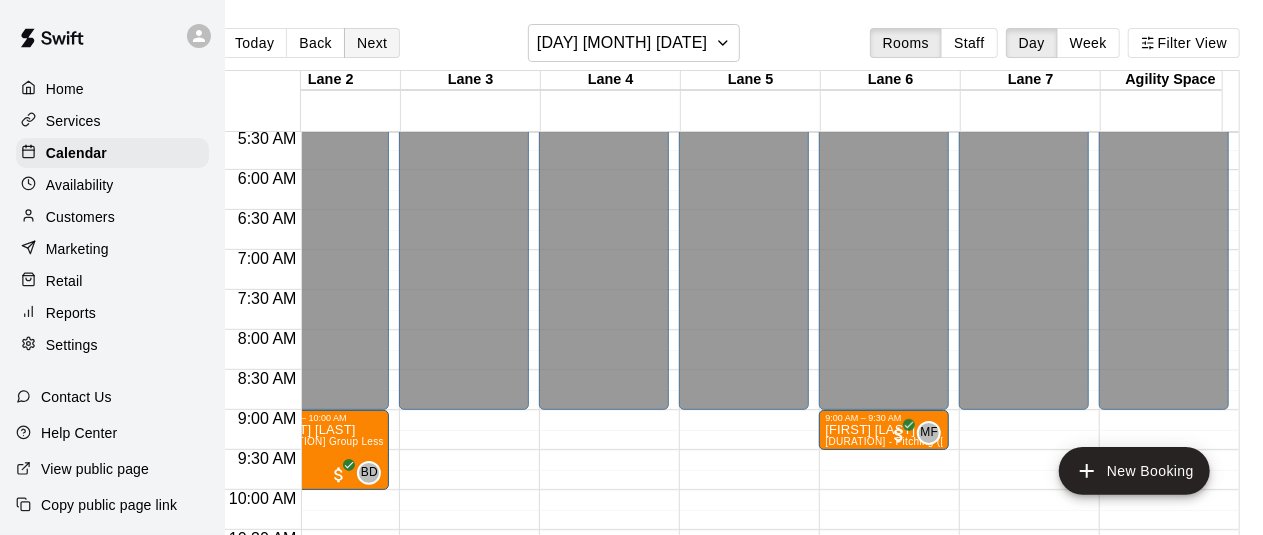 click on "Next" at bounding box center (372, 43) 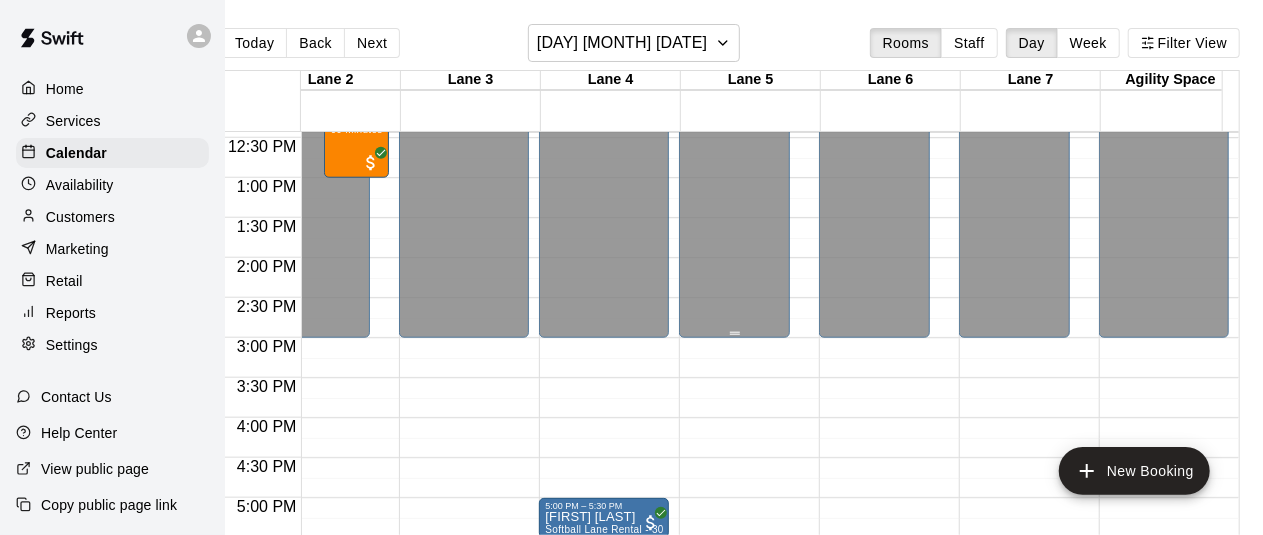 scroll, scrollTop: 995, scrollLeft: 11, axis: both 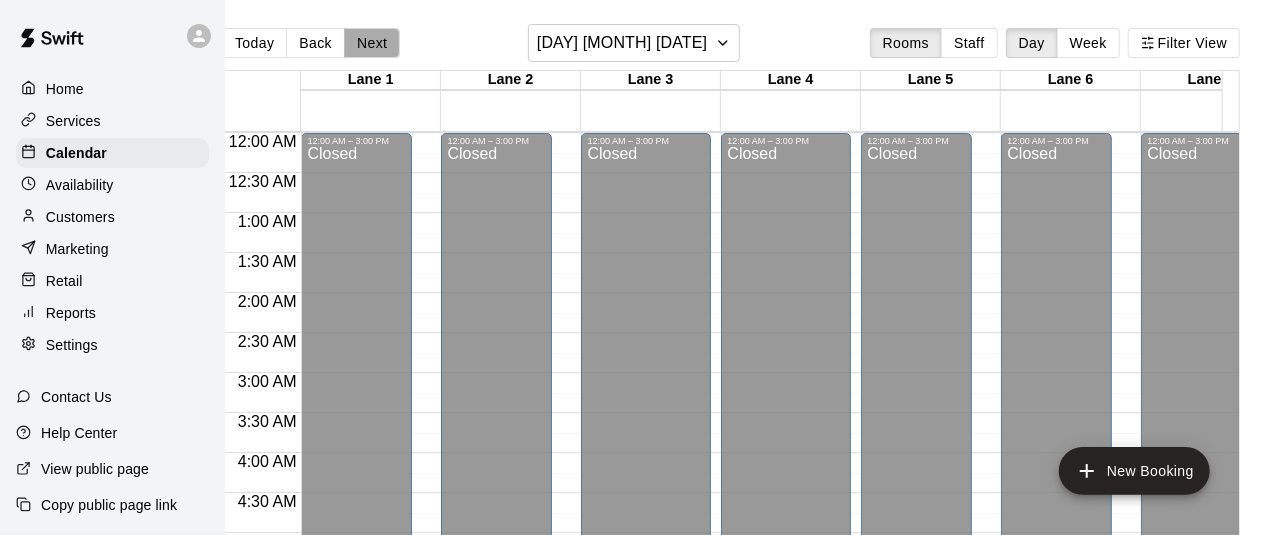click on "Next" at bounding box center (372, 43) 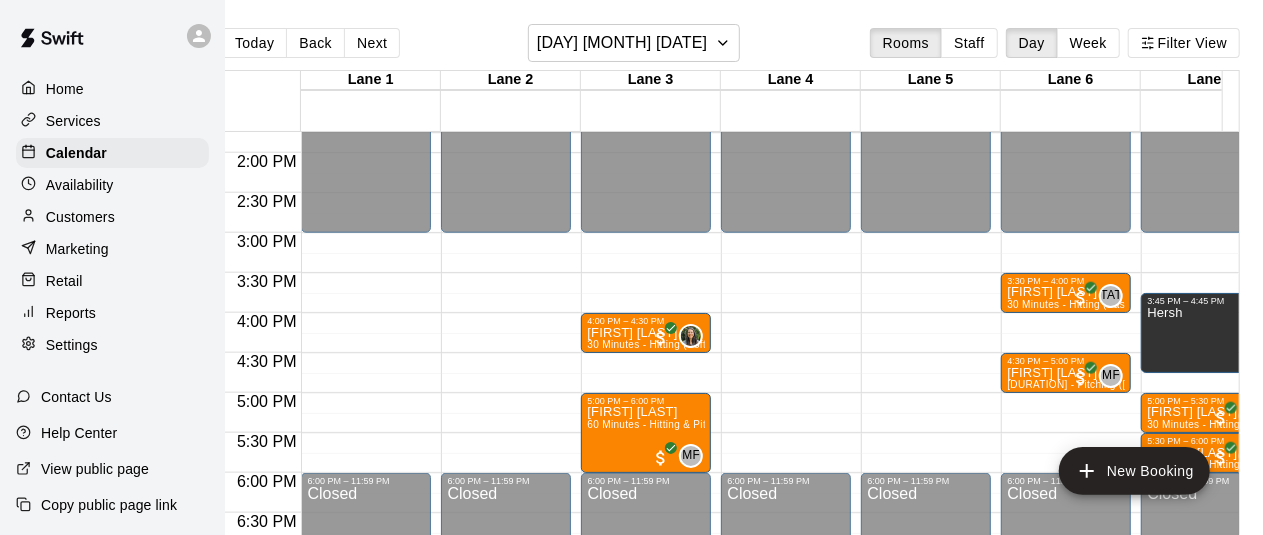 scroll, scrollTop: 1100, scrollLeft: 110, axis: both 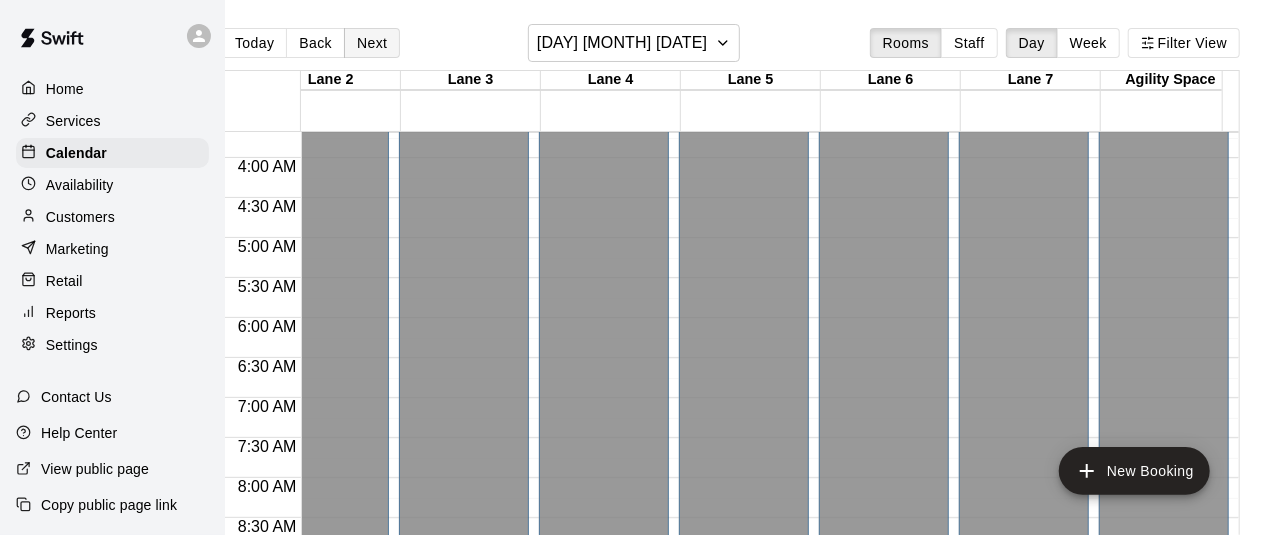 click on "Next" at bounding box center (372, 43) 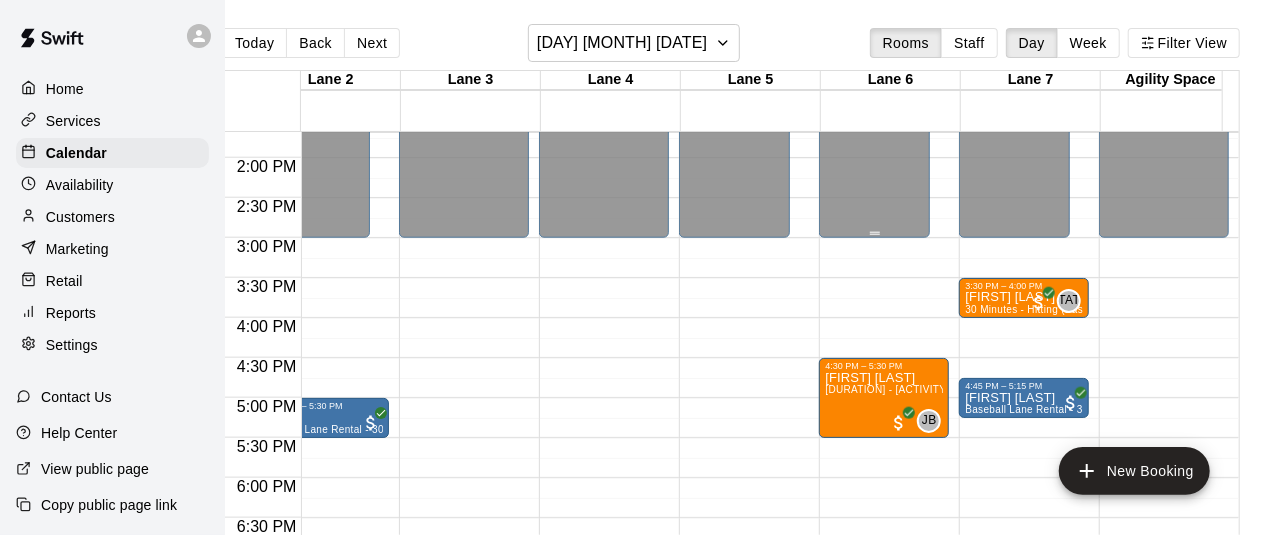 scroll, scrollTop: 1095, scrollLeft: 0, axis: vertical 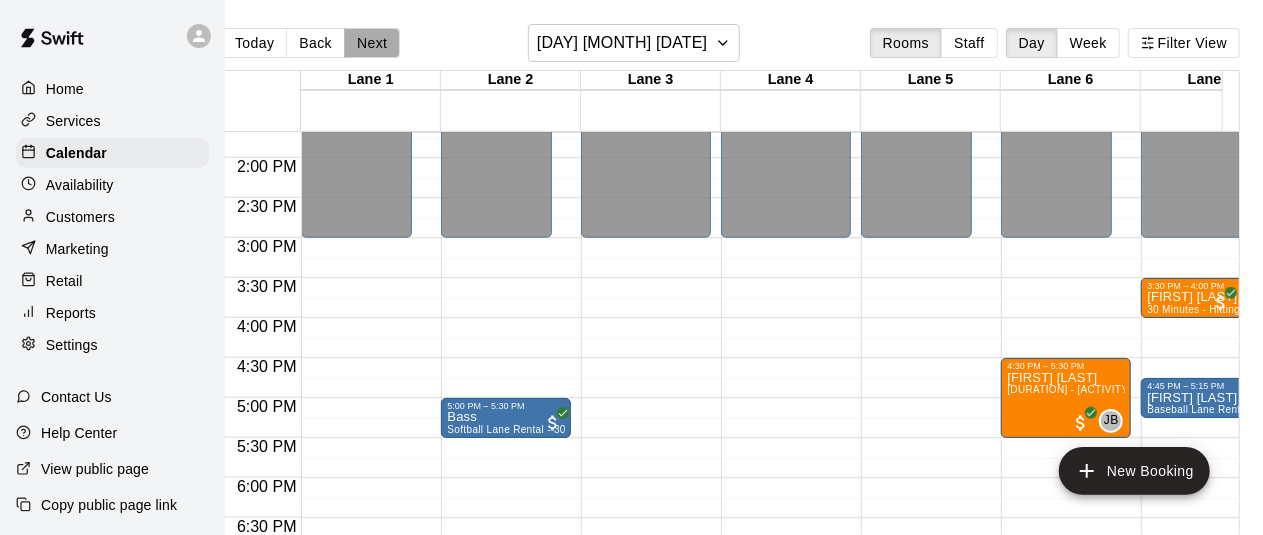 click on "Next" at bounding box center [372, 43] 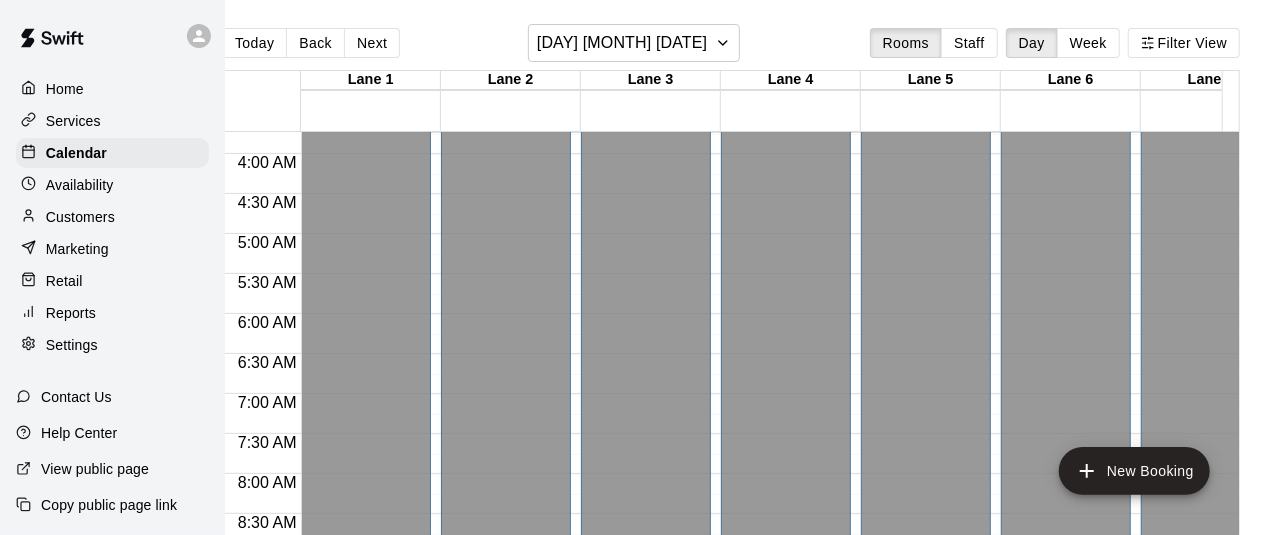 scroll, scrollTop: 295, scrollLeft: 0, axis: vertical 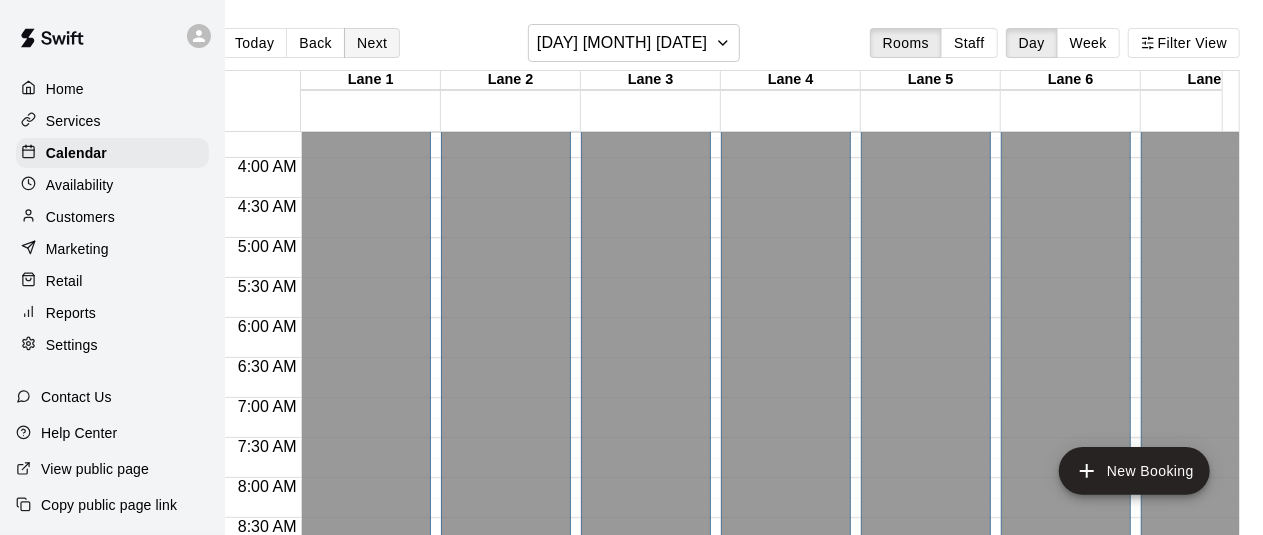 click on "Next" at bounding box center [372, 43] 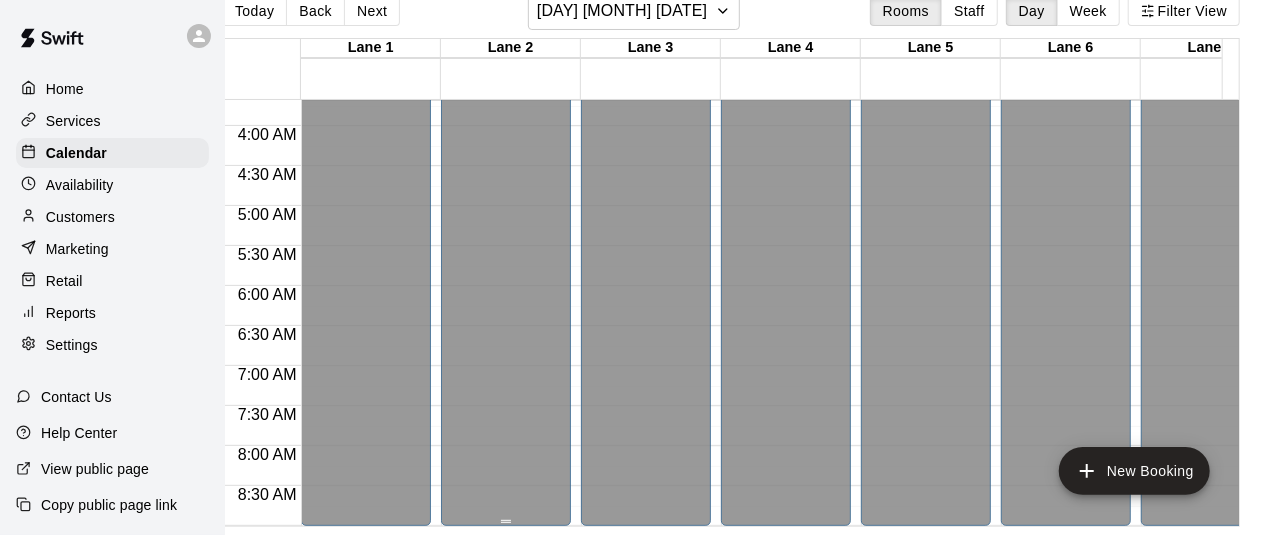 scroll, scrollTop: 48, scrollLeft: 40, axis: both 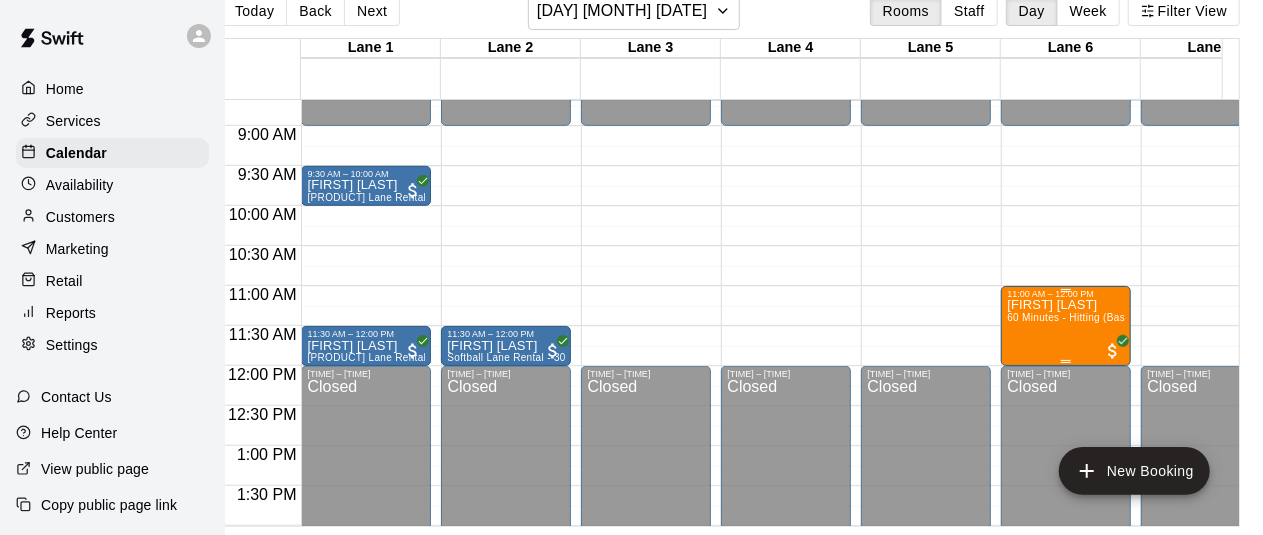 click on "[FIRST] [LAST]" at bounding box center (1066, 305) 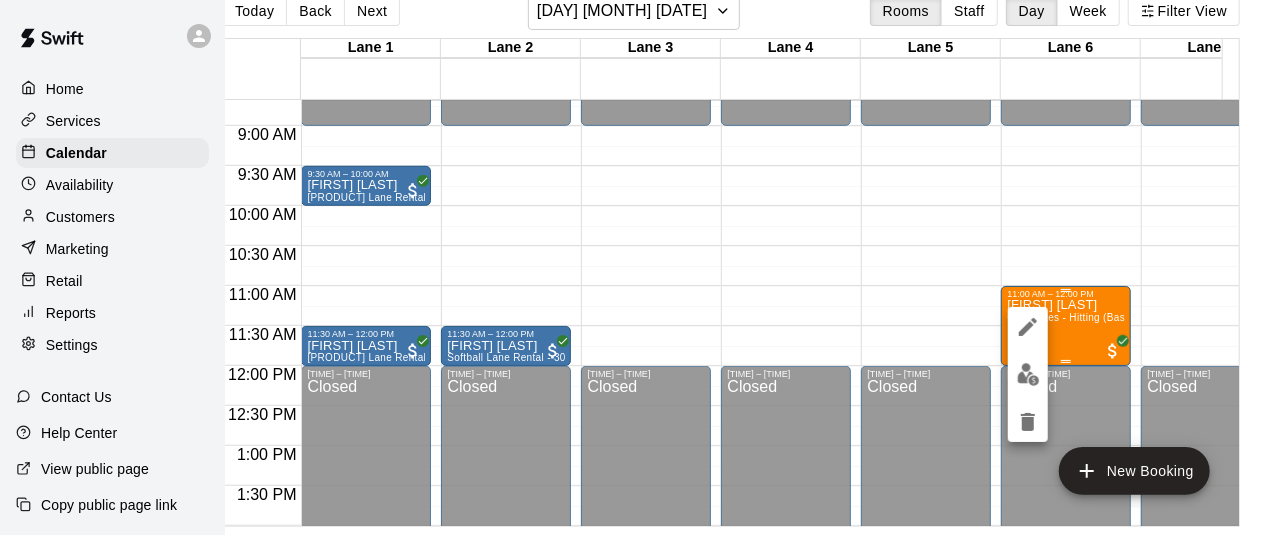 scroll, scrollTop: 32, scrollLeft: 23, axis: both 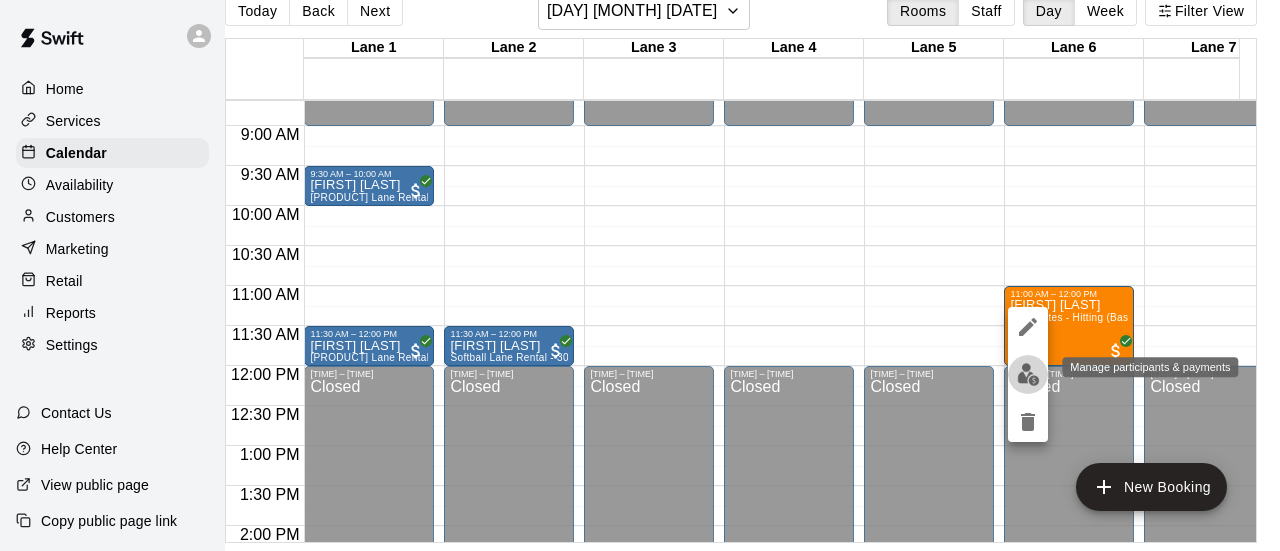 click at bounding box center [1028, 374] 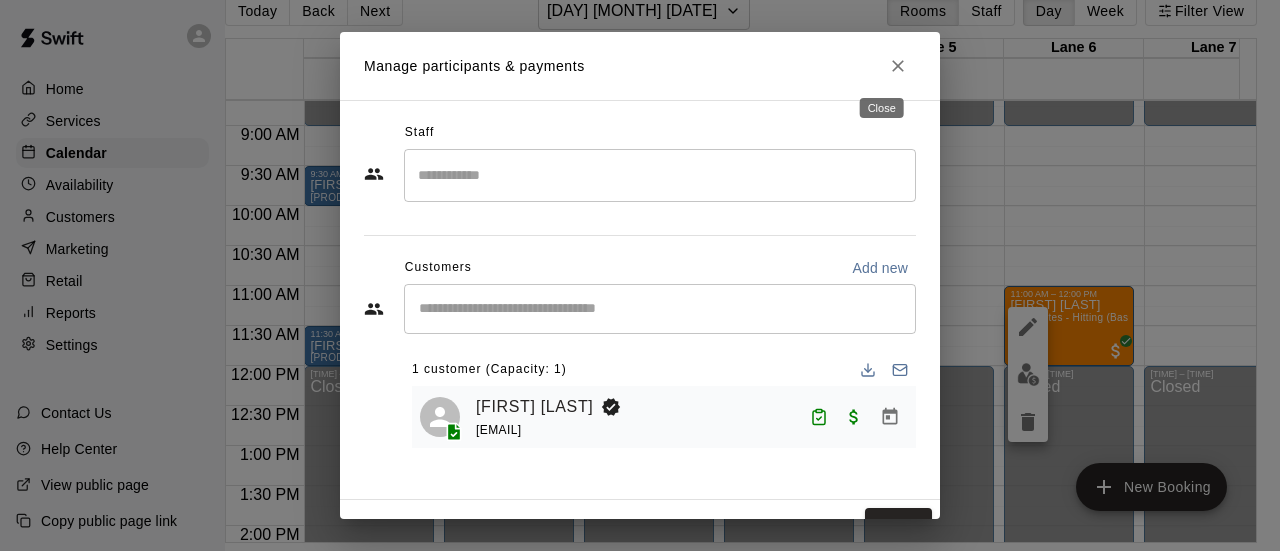 click 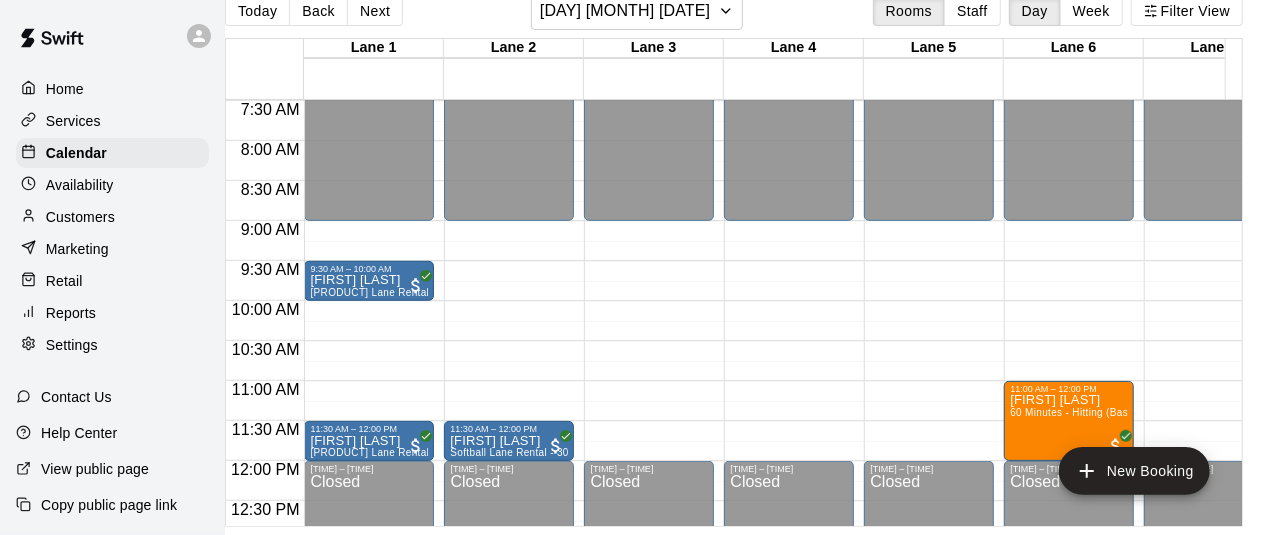 scroll, scrollTop: 600, scrollLeft: 144, axis: both 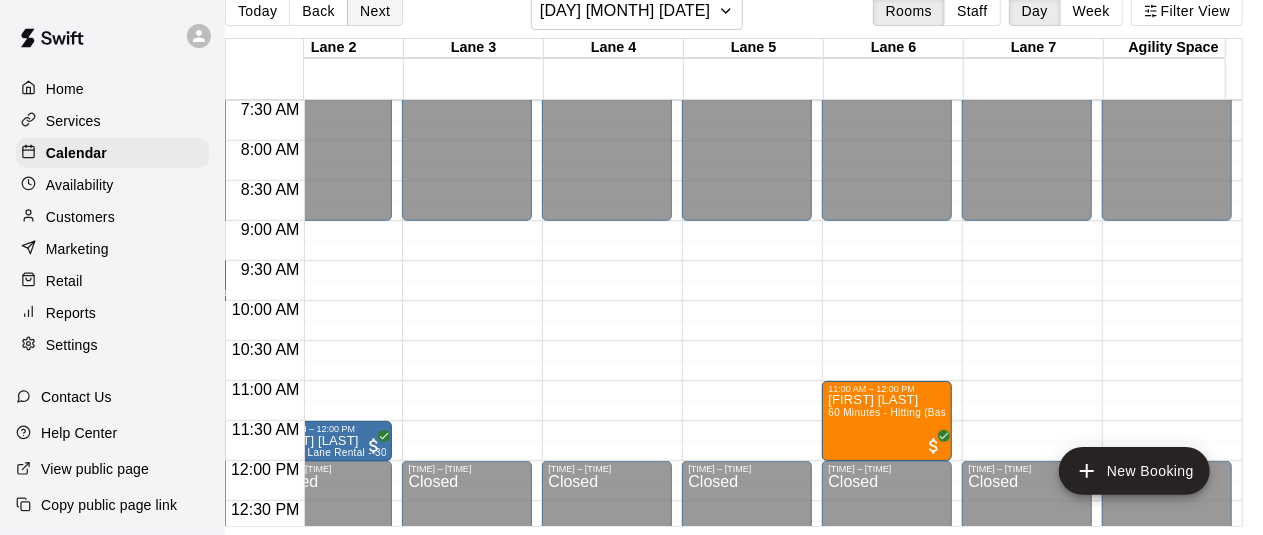 click on "Next" at bounding box center [375, 11] 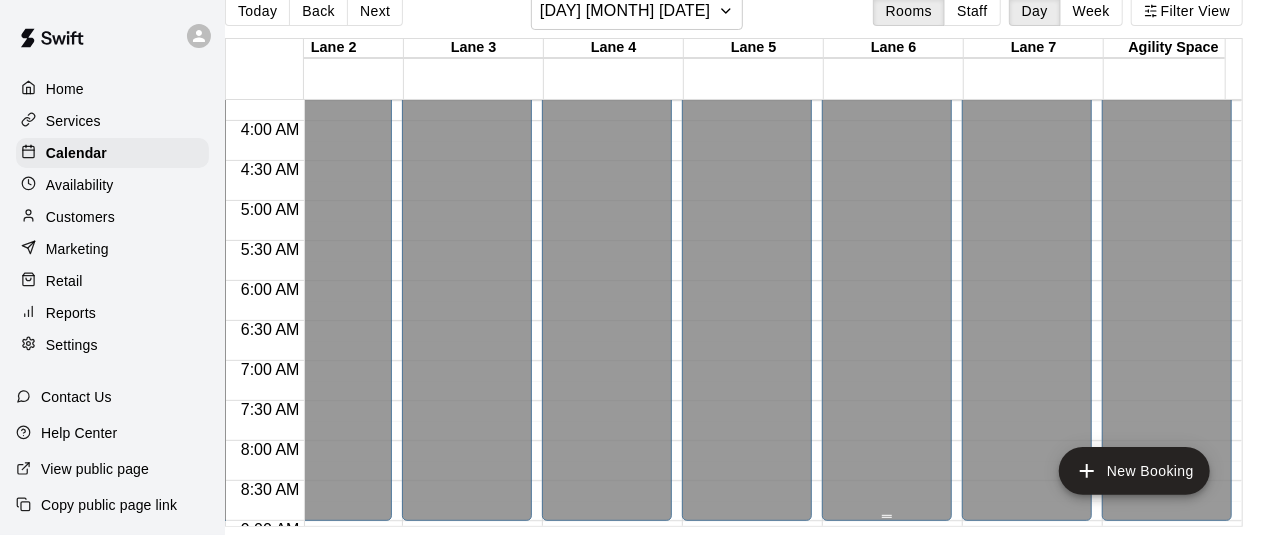scroll, scrollTop: 0, scrollLeft: 182, axis: horizontal 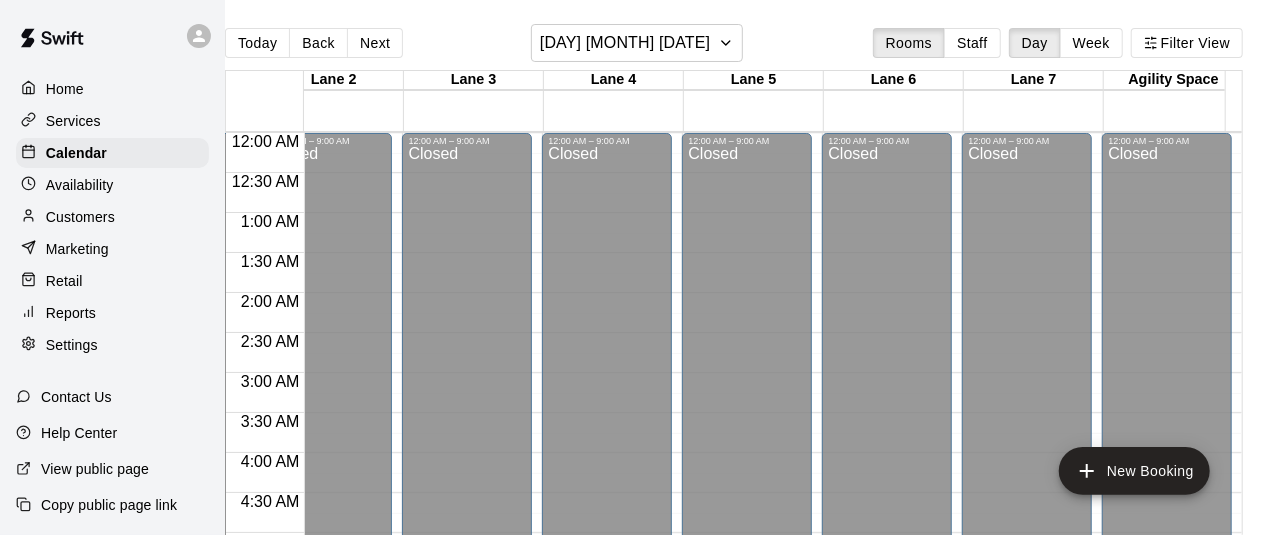 click on "Next" at bounding box center [375, 43] 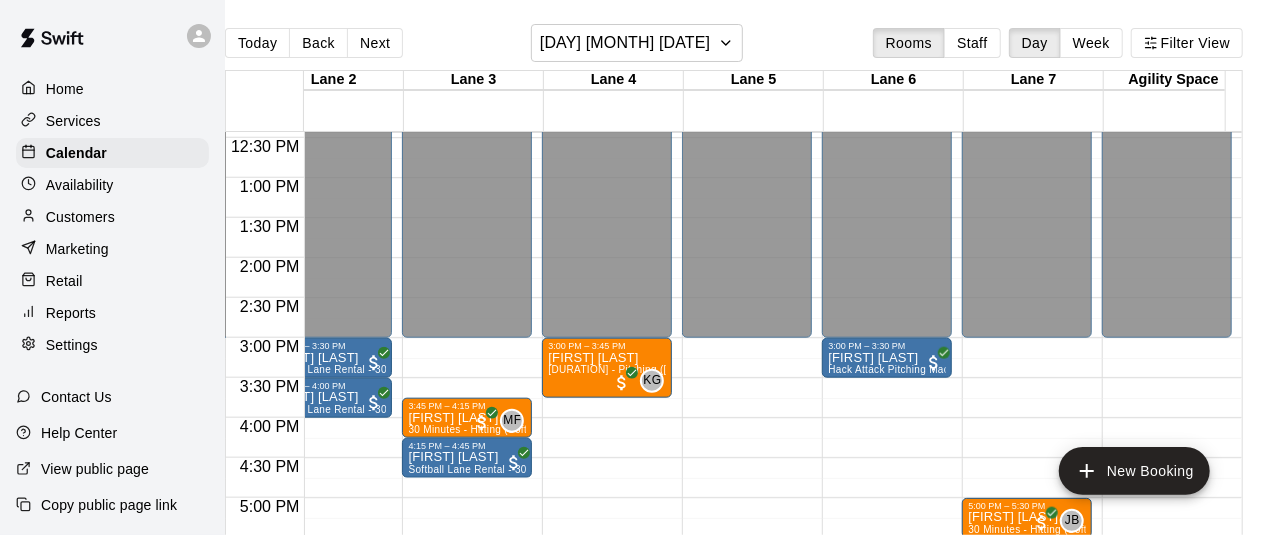 scroll, scrollTop: 995, scrollLeft: 0, axis: vertical 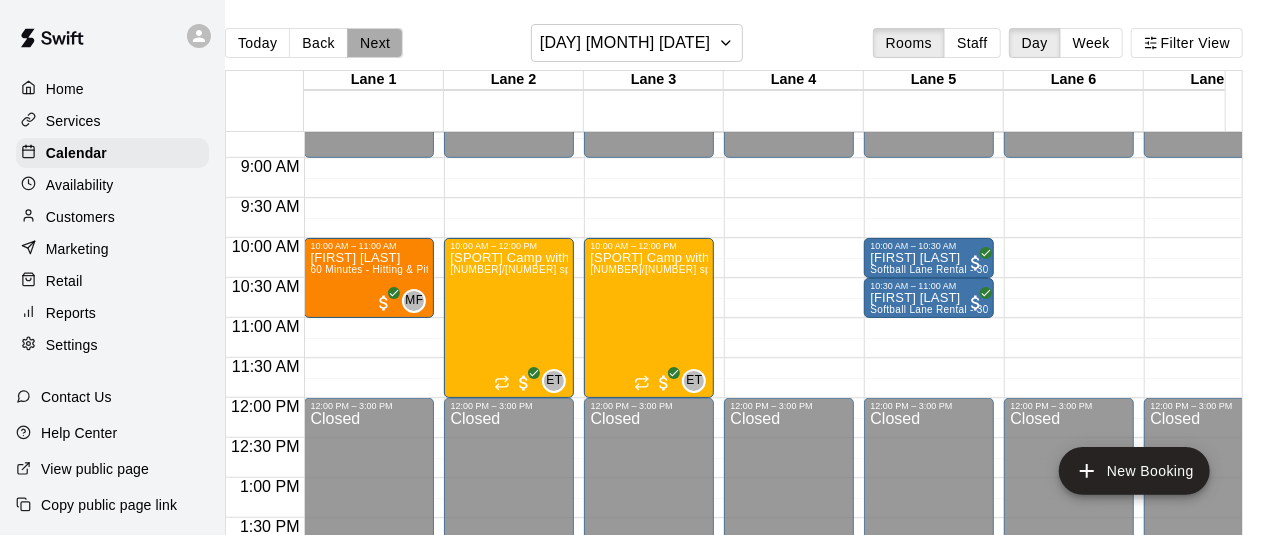click on "Next" at bounding box center [375, 43] 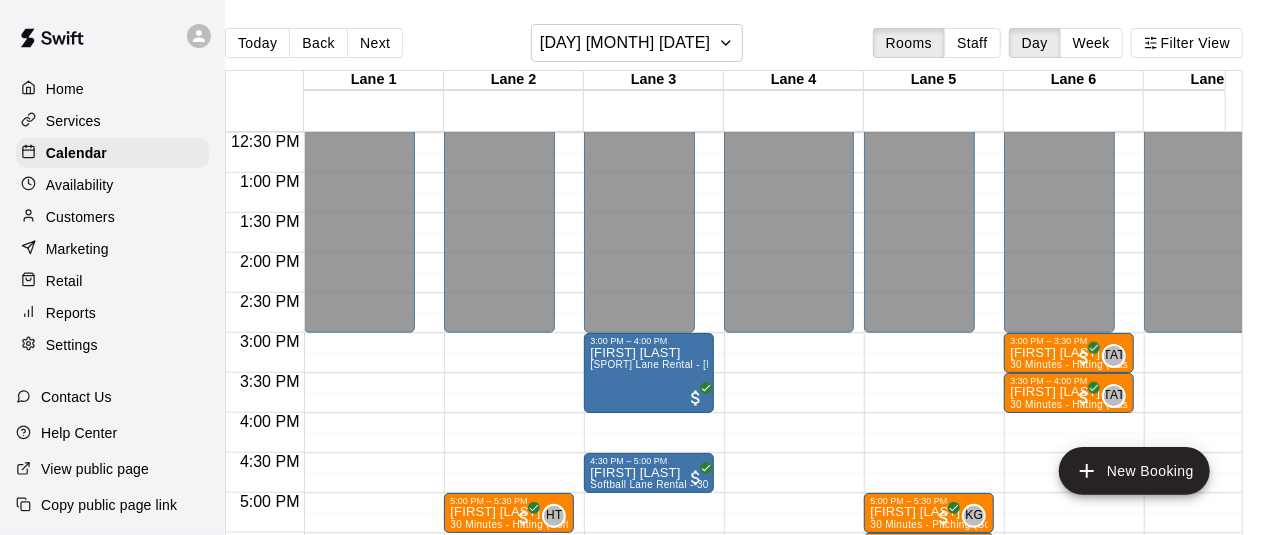scroll, scrollTop: 1100, scrollLeft: 0, axis: vertical 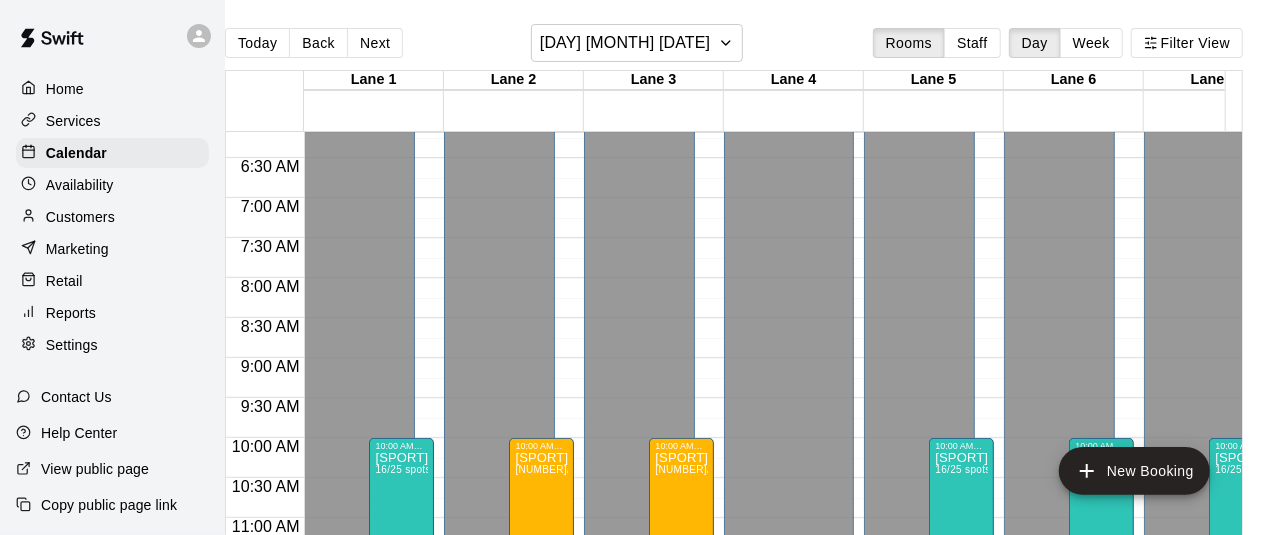 click on "Next" at bounding box center [375, 43] 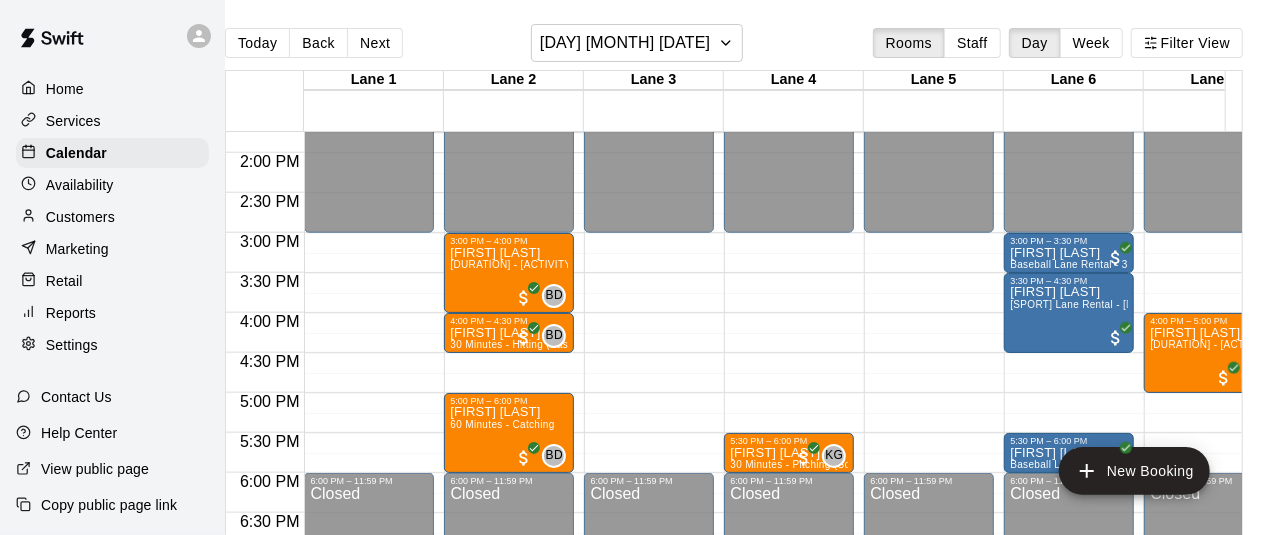 scroll, scrollTop: 1100, scrollLeft: 60, axis: both 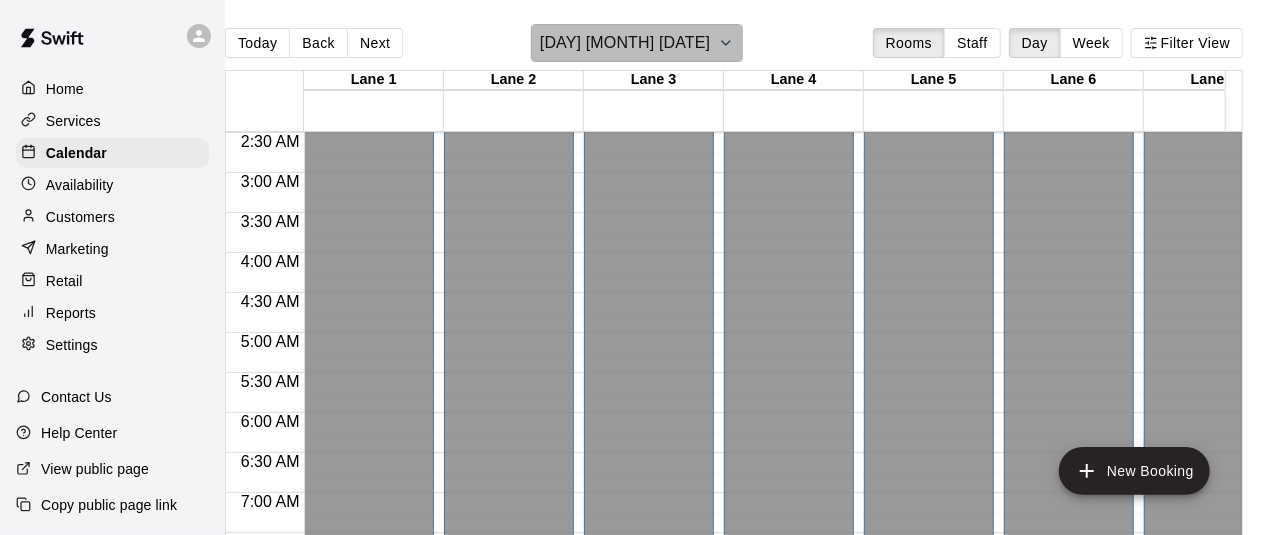 click 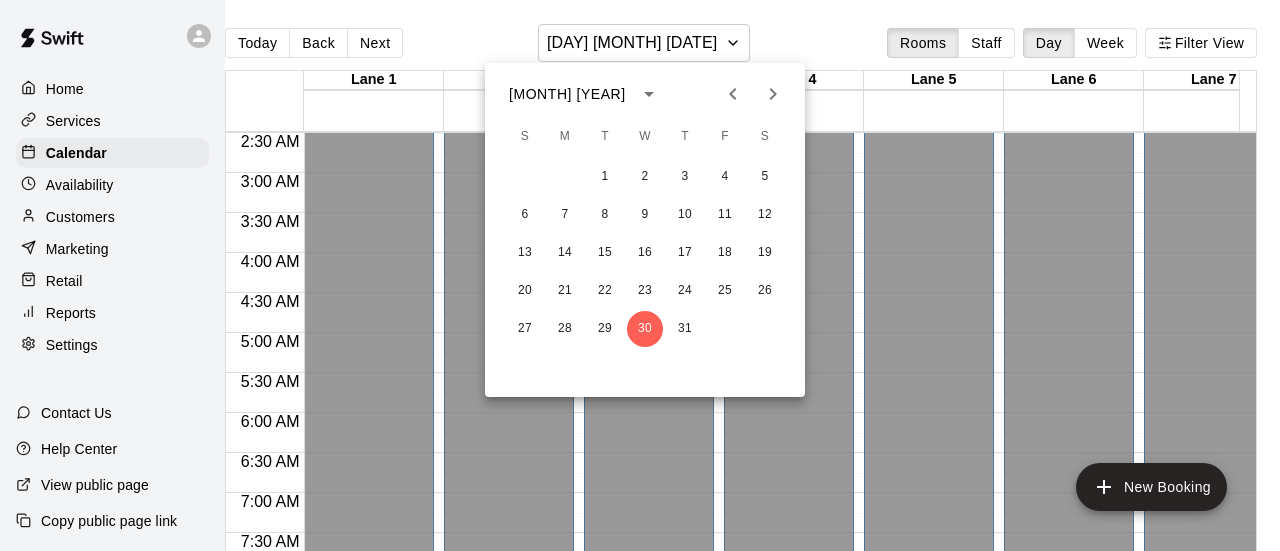 click at bounding box center [640, 275] 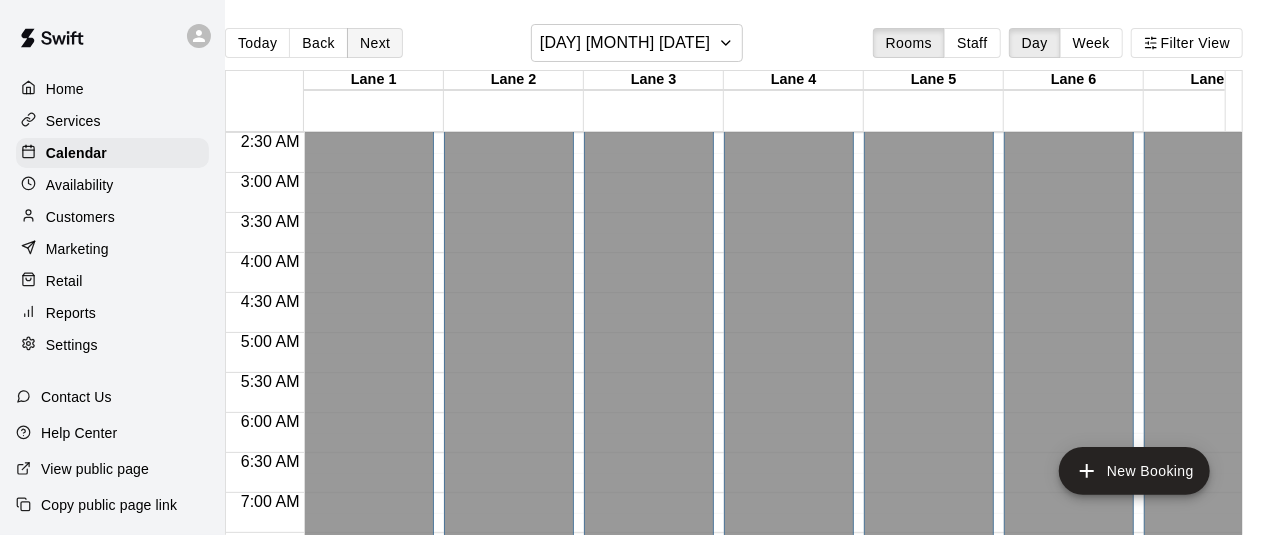 click on "Next" at bounding box center (375, 43) 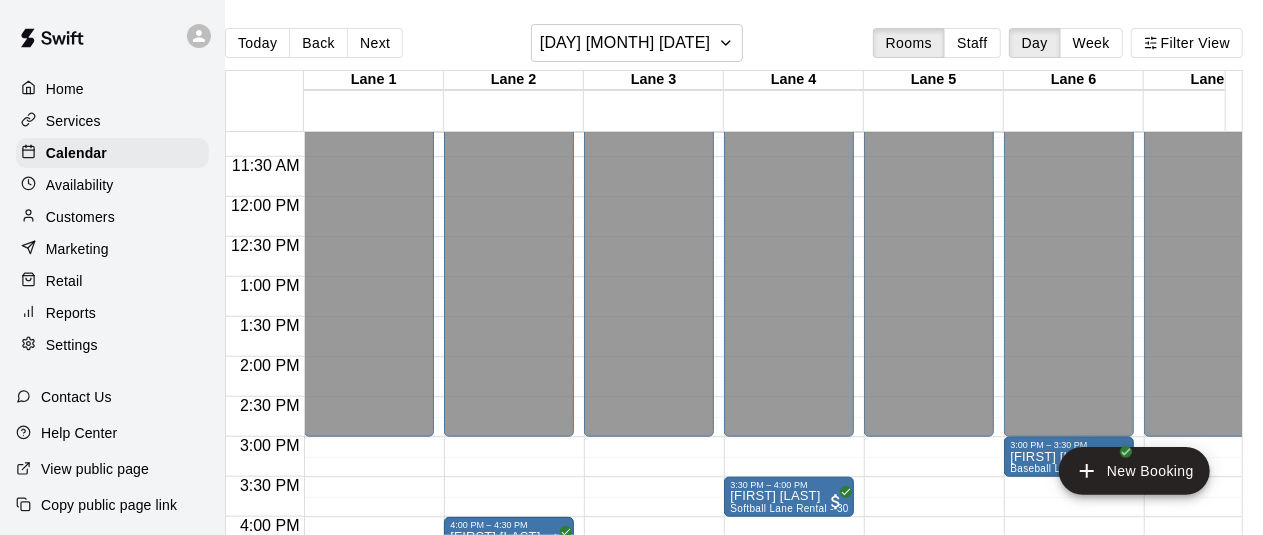 scroll, scrollTop: 895, scrollLeft: 0, axis: vertical 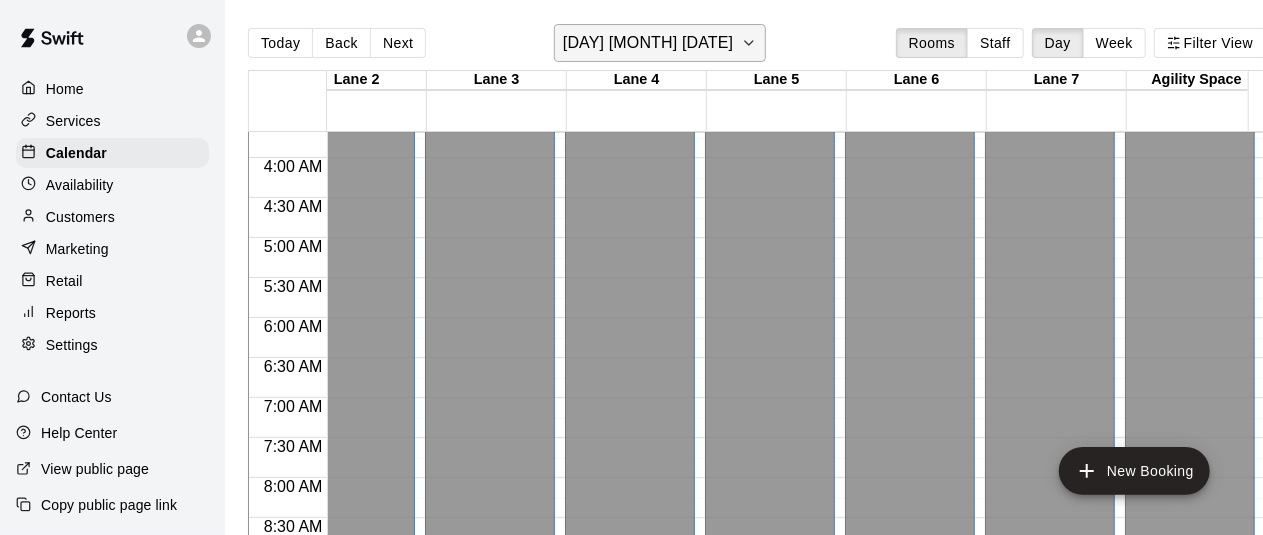 click 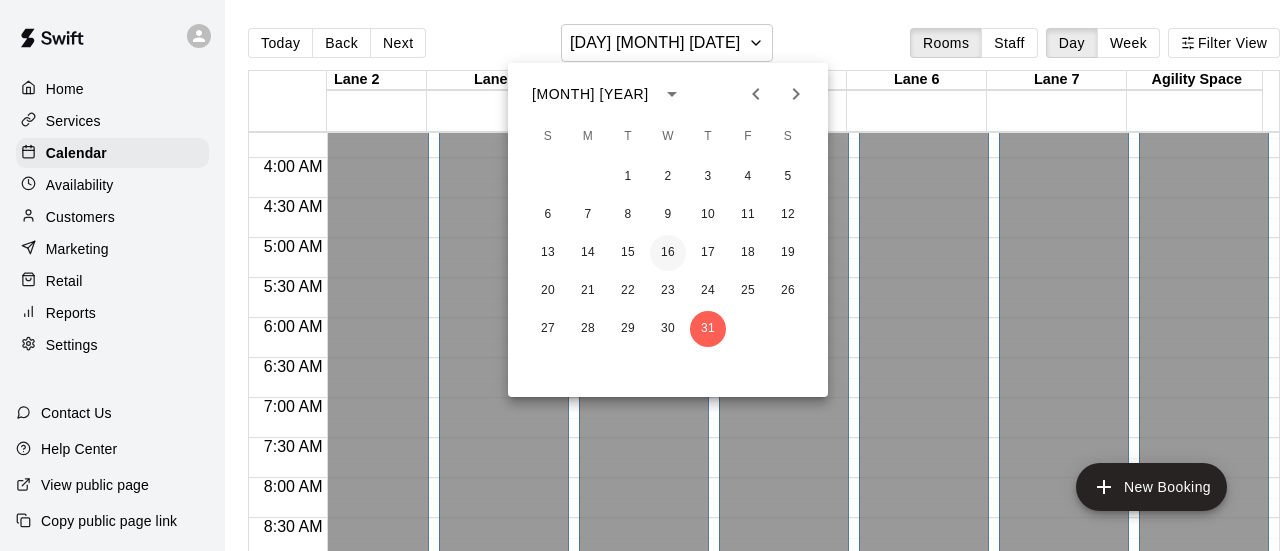 click on "16" at bounding box center (668, 253) 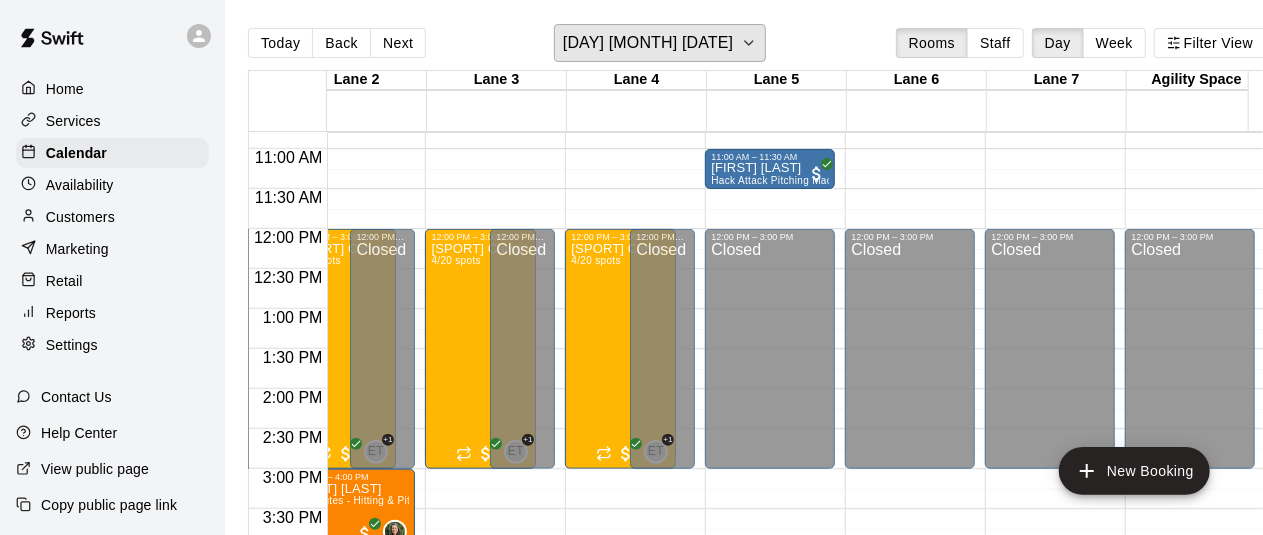 scroll, scrollTop: 895, scrollLeft: 182, axis: both 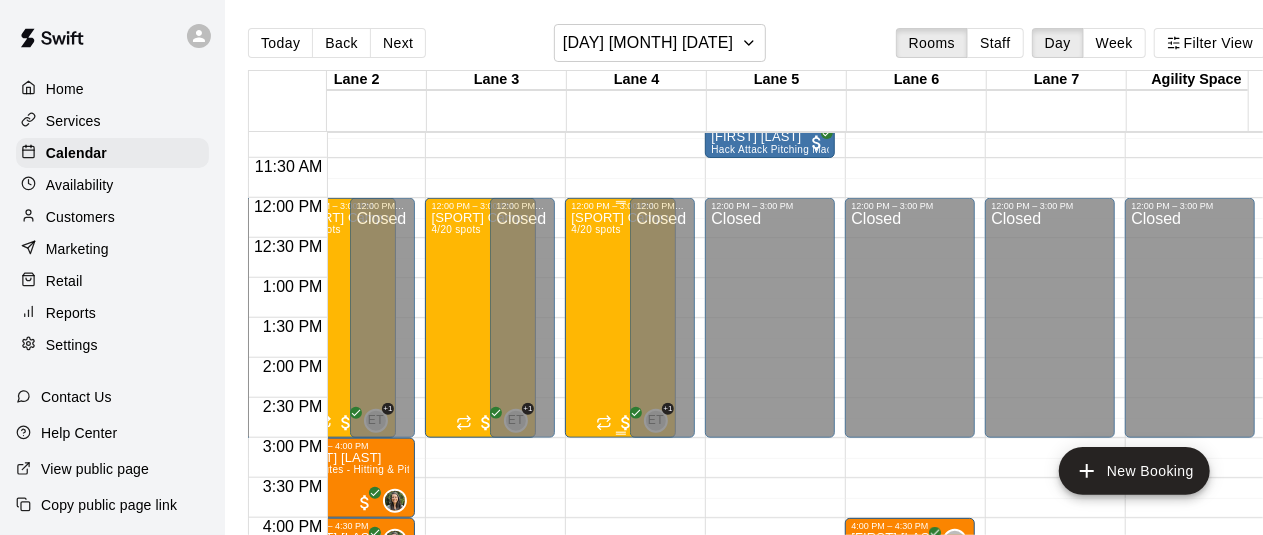 click on "[SPORT] Camp with [FIRST] [FIRST] [AGE]-[AGE] y/o [NUMBER]/[NUMBER] spots" at bounding box center (620, 478) 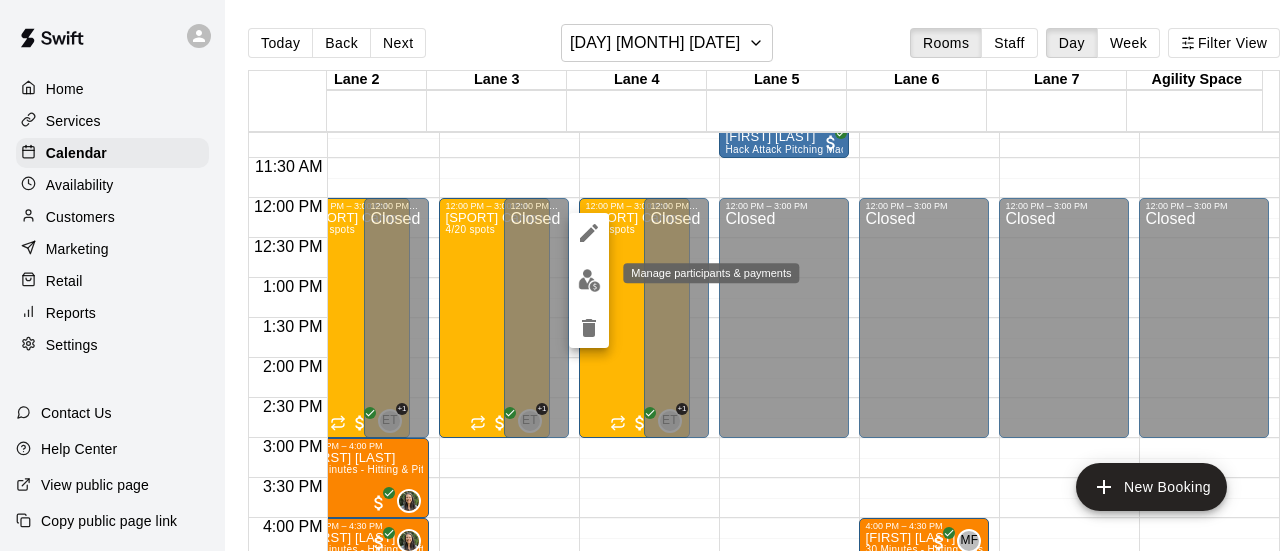 click at bounding box center [589, 280] 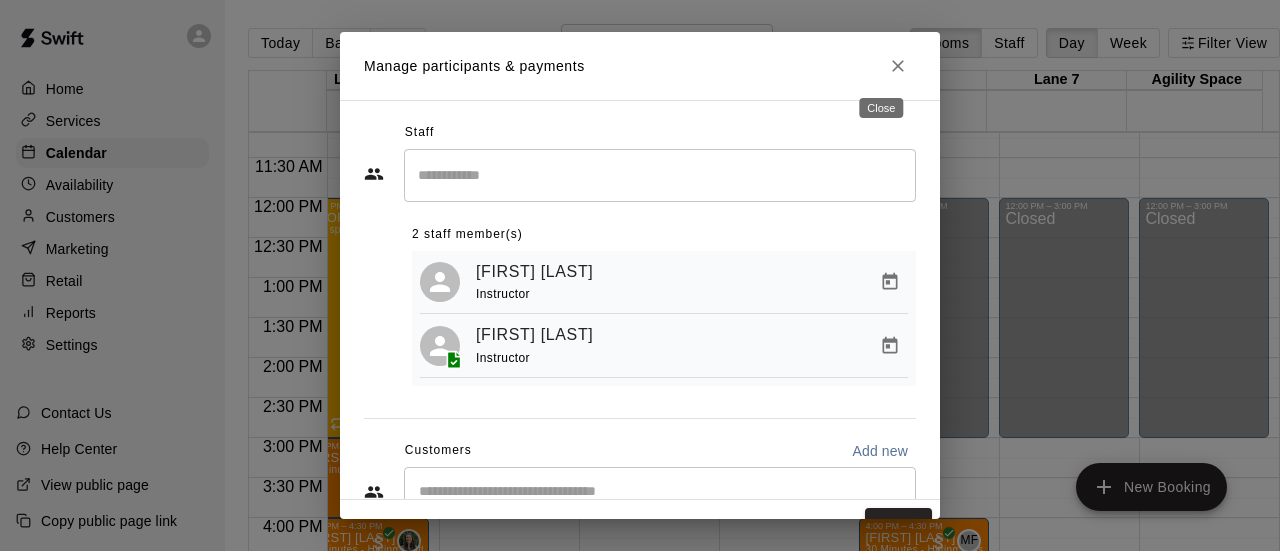 click 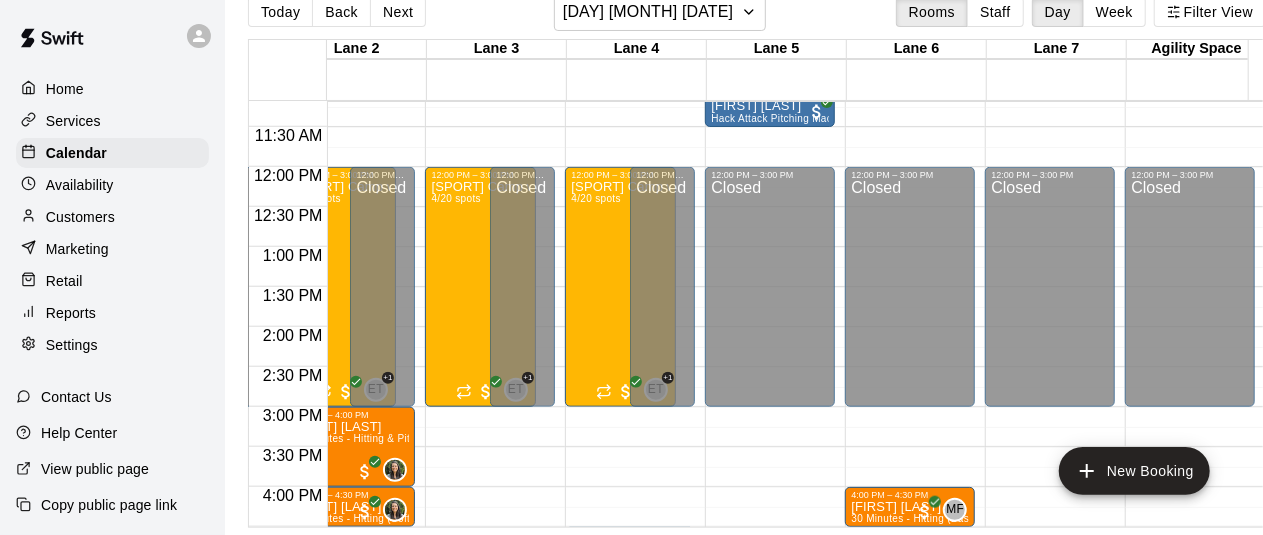 scroll, scrollTop: 48, scrollLeft: 0, axis: vertical 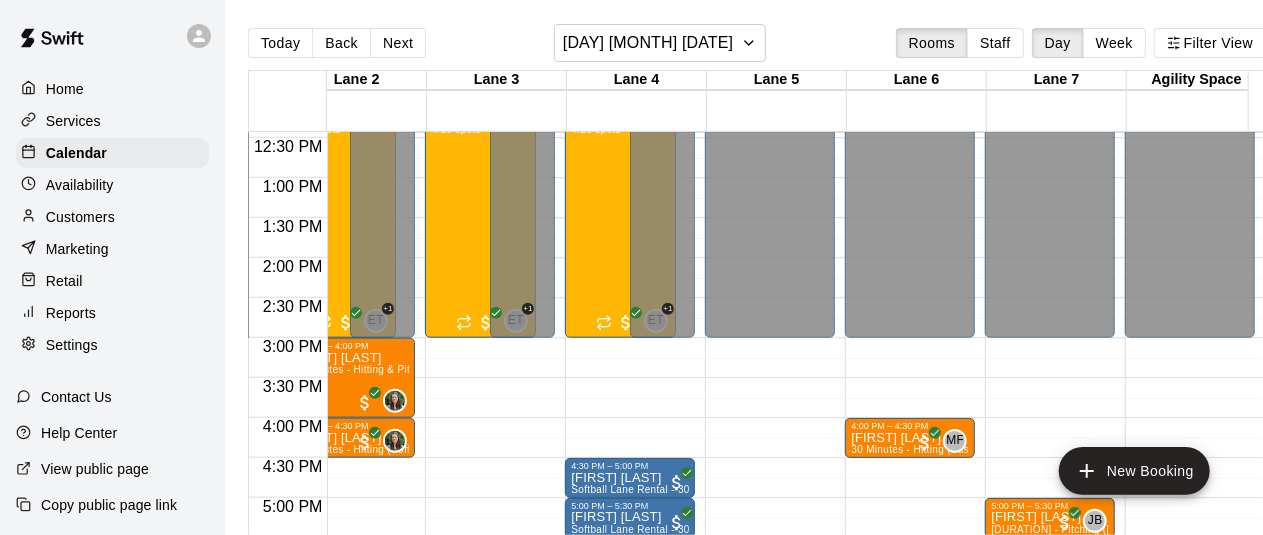click on "Next" at bounding box center [398, 43] 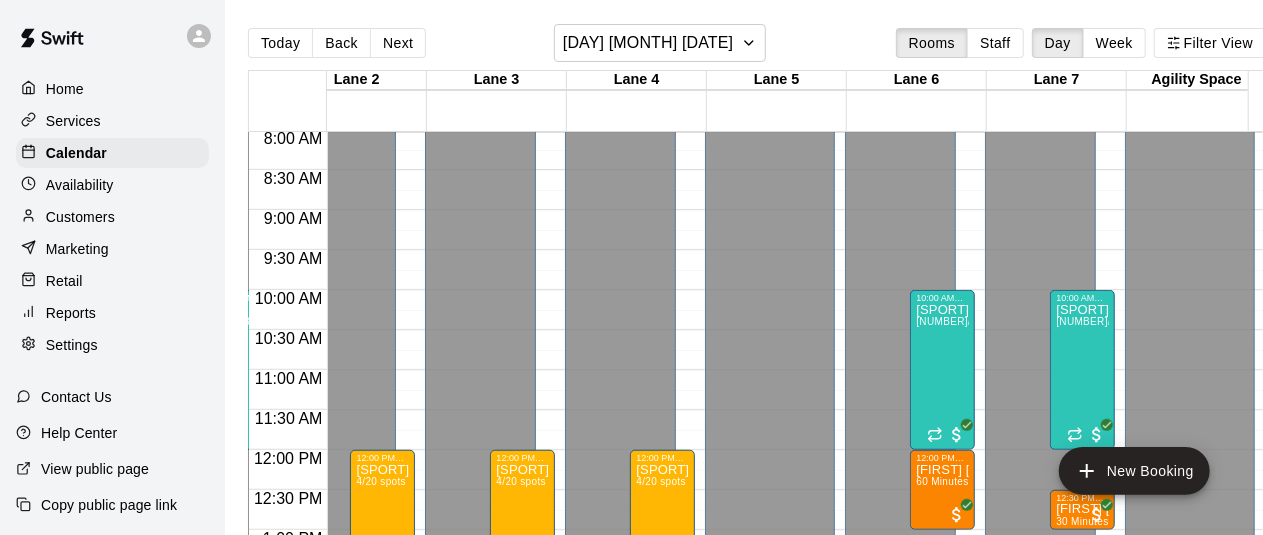 scroll, scrollTop: 595, scrollLeft: 182, axis: both 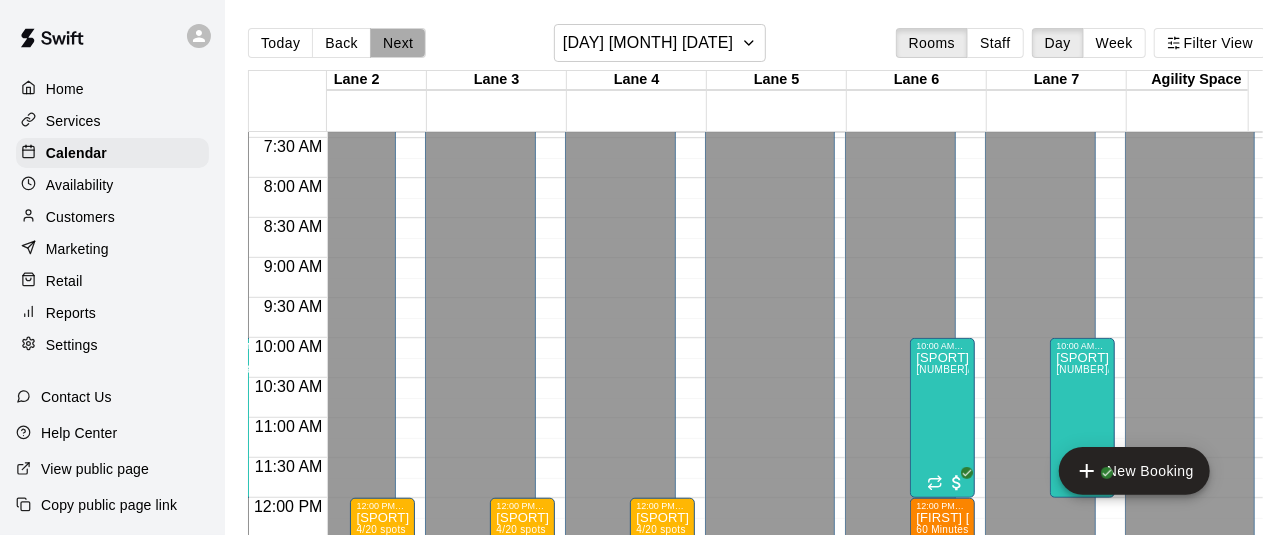 click on "Next" at bounding box center (398, 43) 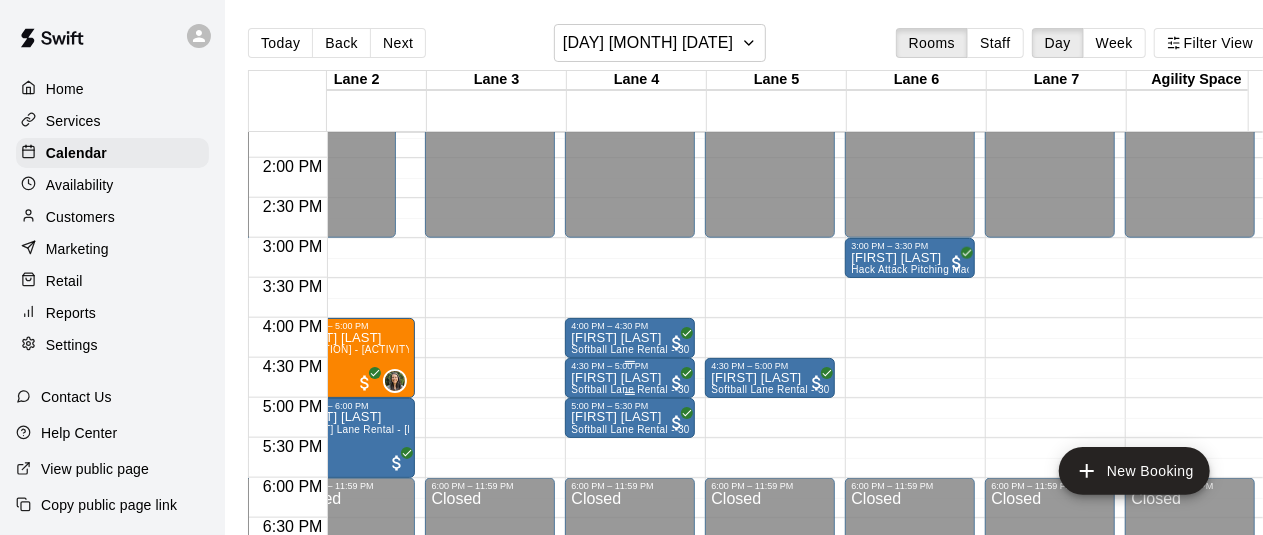 scroll, scrollTop: 1095, scrollLeft: 30, axis: both 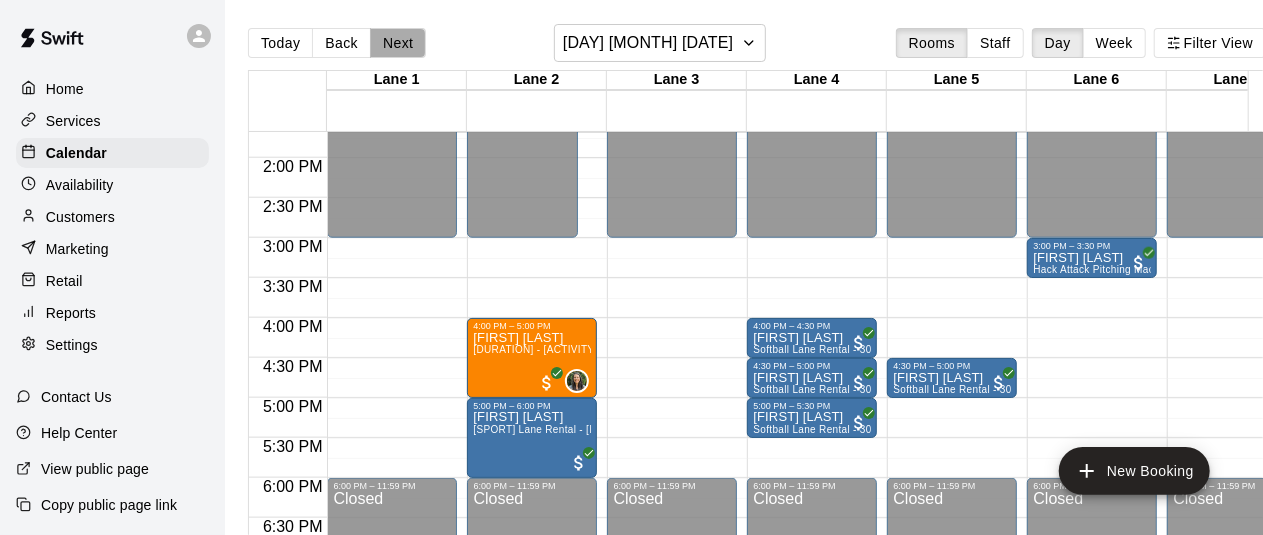 click on "Next" at bounding box center (398, 43) 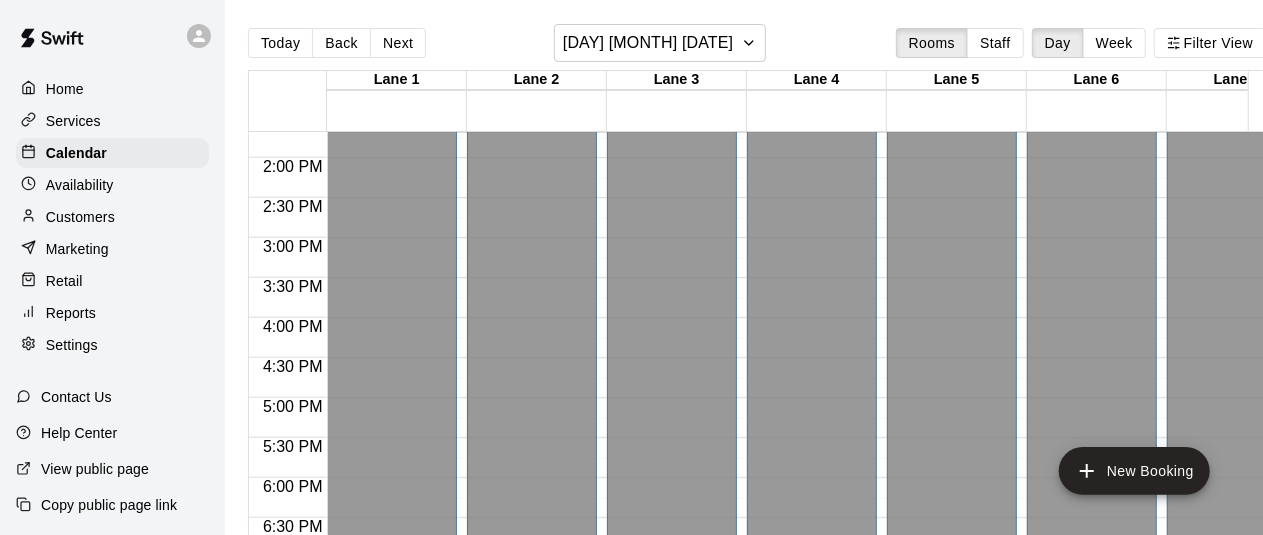 click on "Next" at bounding box center [398, 43] 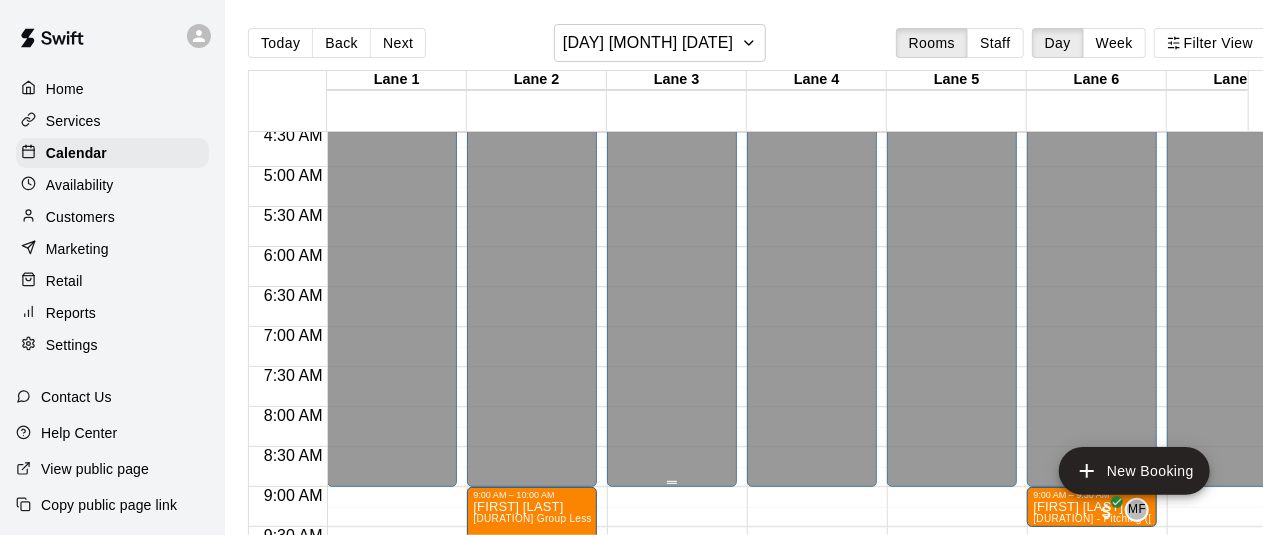 scroll, scrollTop: 295, scrollLeft: 0, axis: vertical 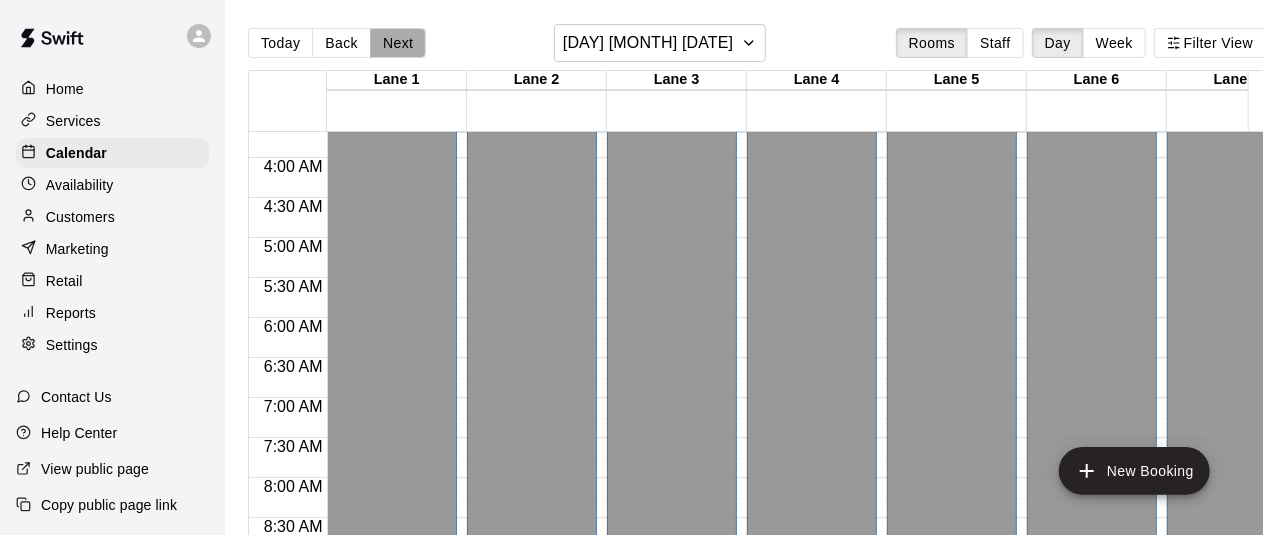 click on "Next" at bounding box center [398, 43] 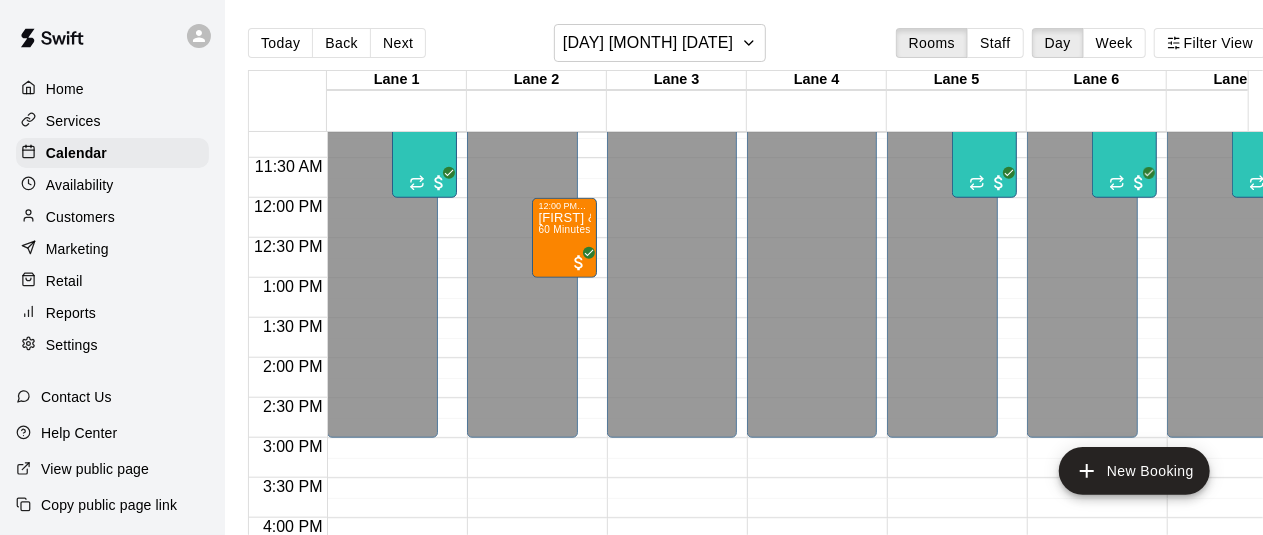 scroll, scrollTop: 595, scrollLeft: 0, axis: vertical 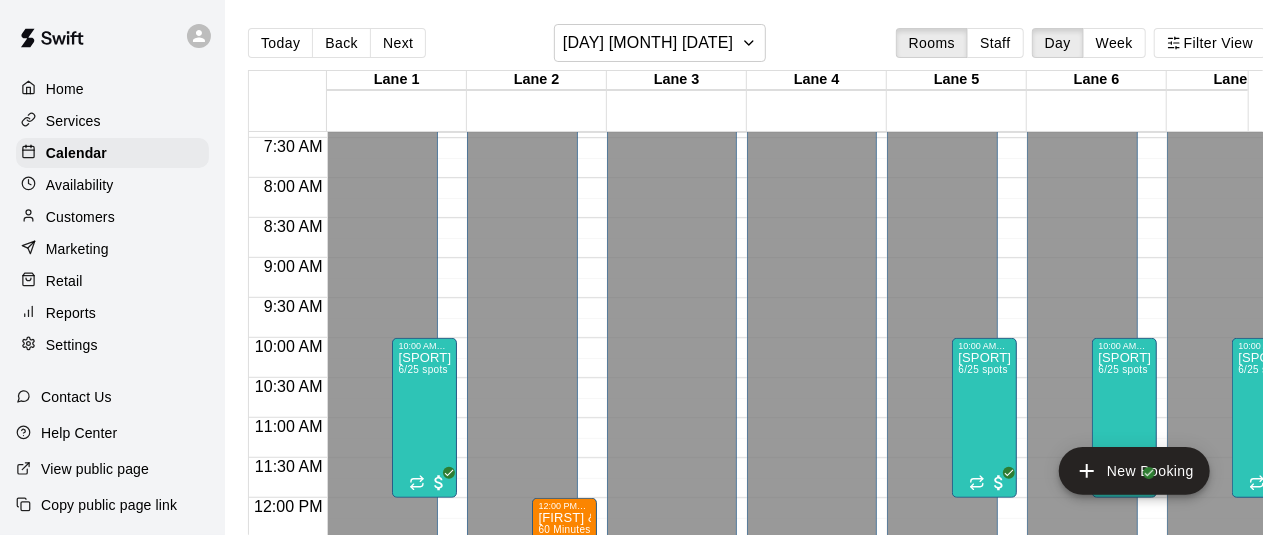 click on "Next" at bounding box center [398, 43] 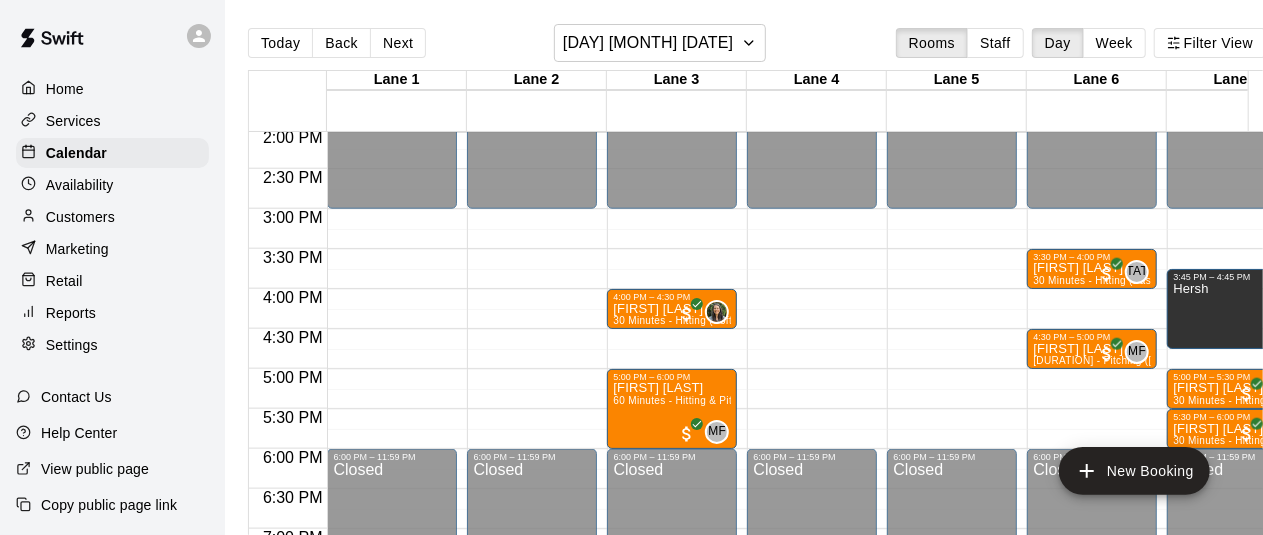 scroll, scrollTop: 1095, scrollLeft: 0, axis: vertical 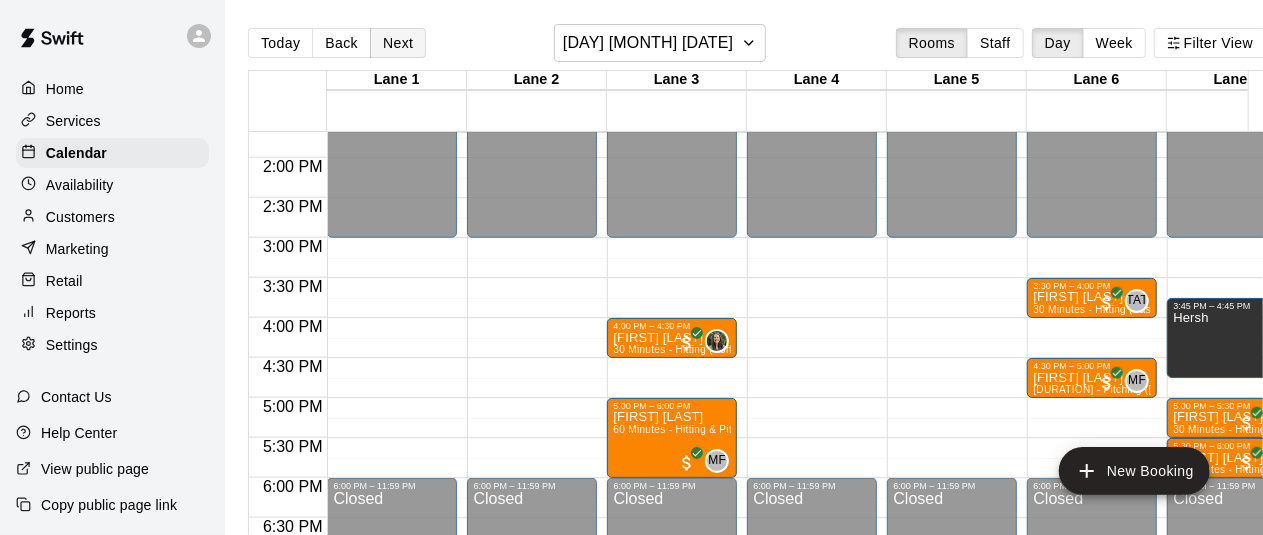 click on "Next" at bounding box center [398, 43] 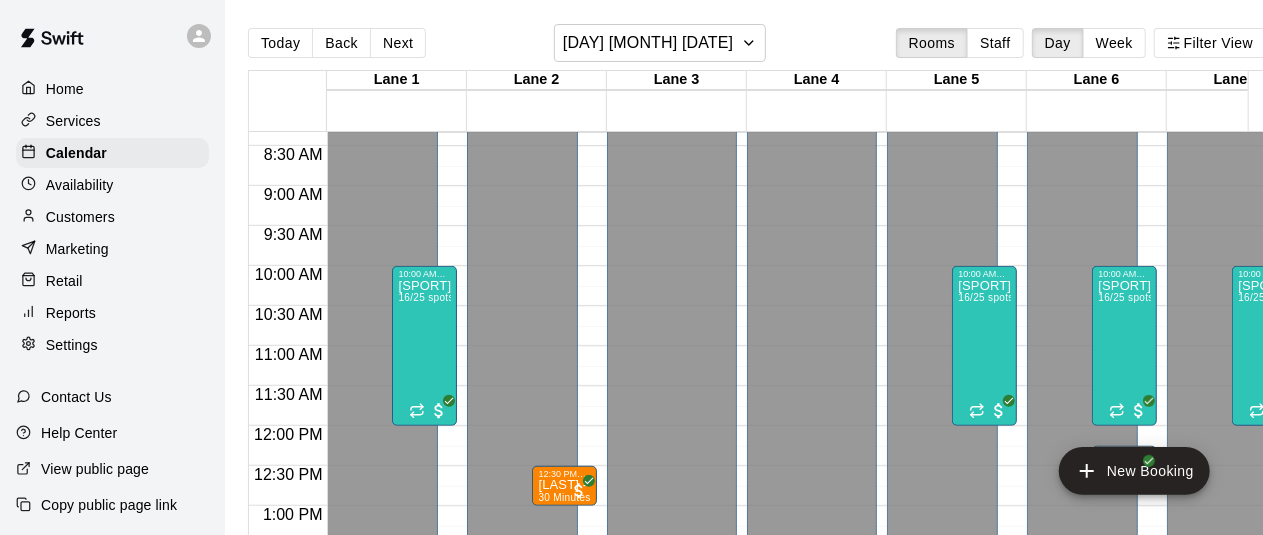 scroll, scrollTop: 495, scrollLeft: 0, axis: vertical 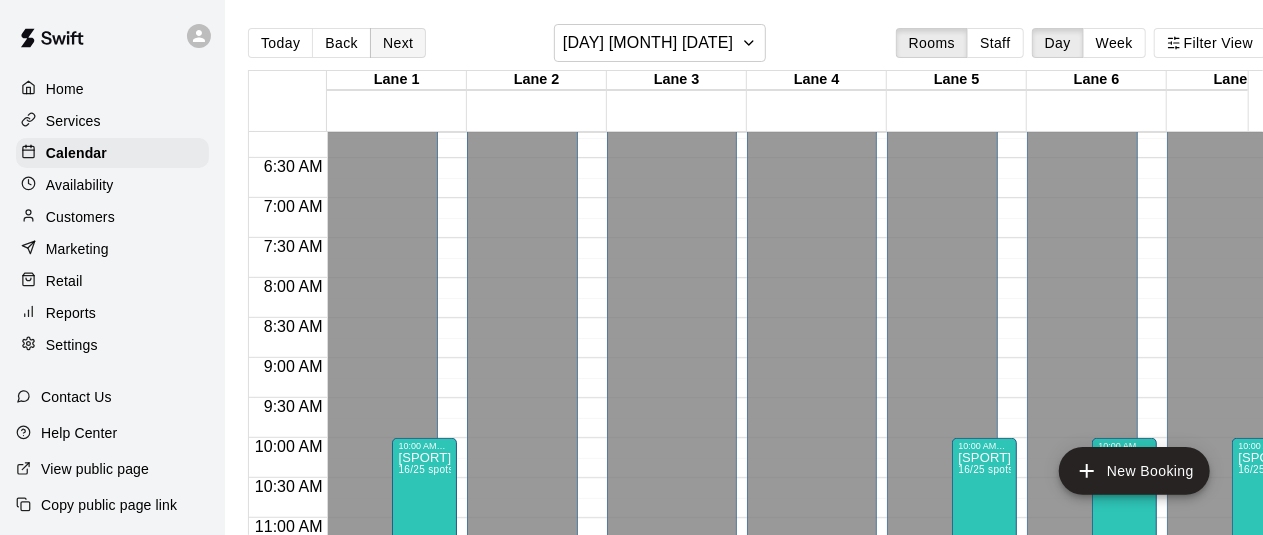 click on "Next" at bounding box center (398, 43) 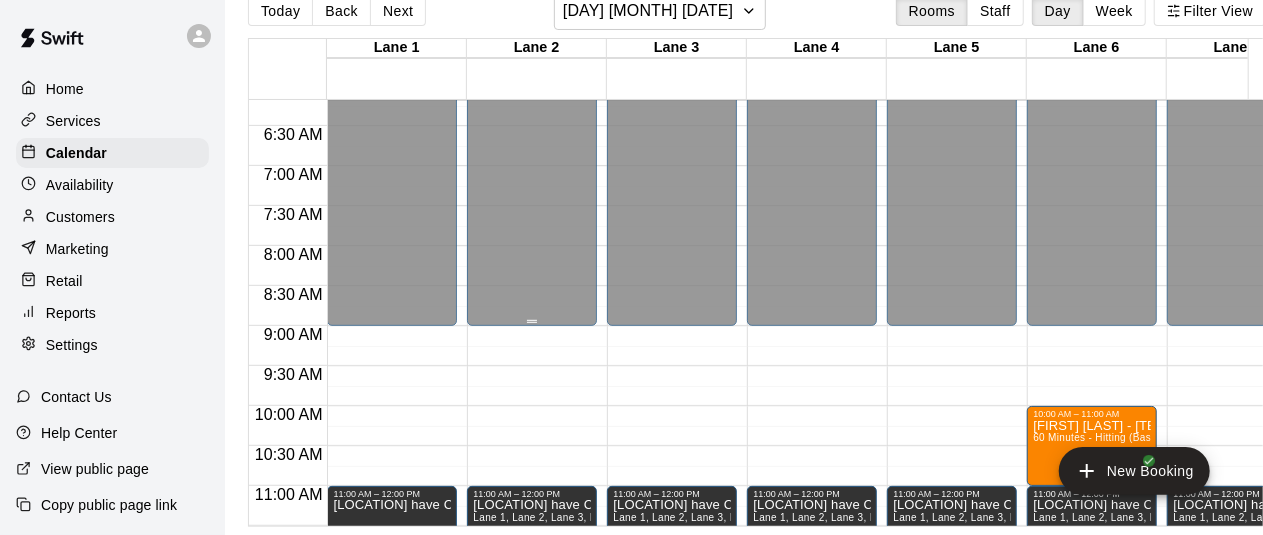 scroll, scrollTop: 48, scrollLeft: 0, axis: vertical 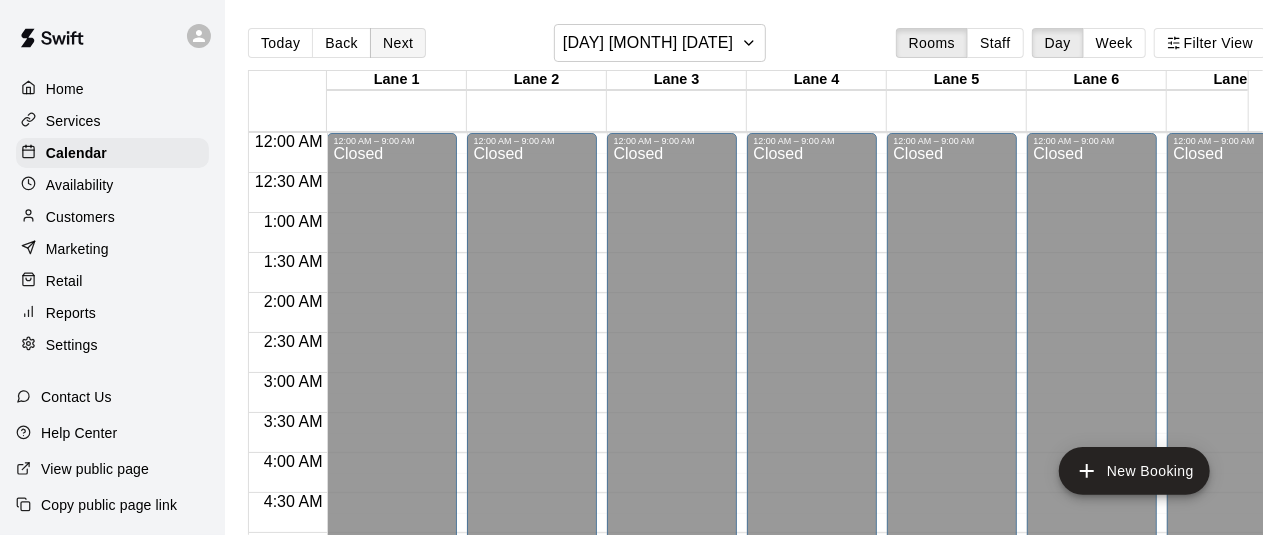 click on "Next" at bounding box center (398, 43) 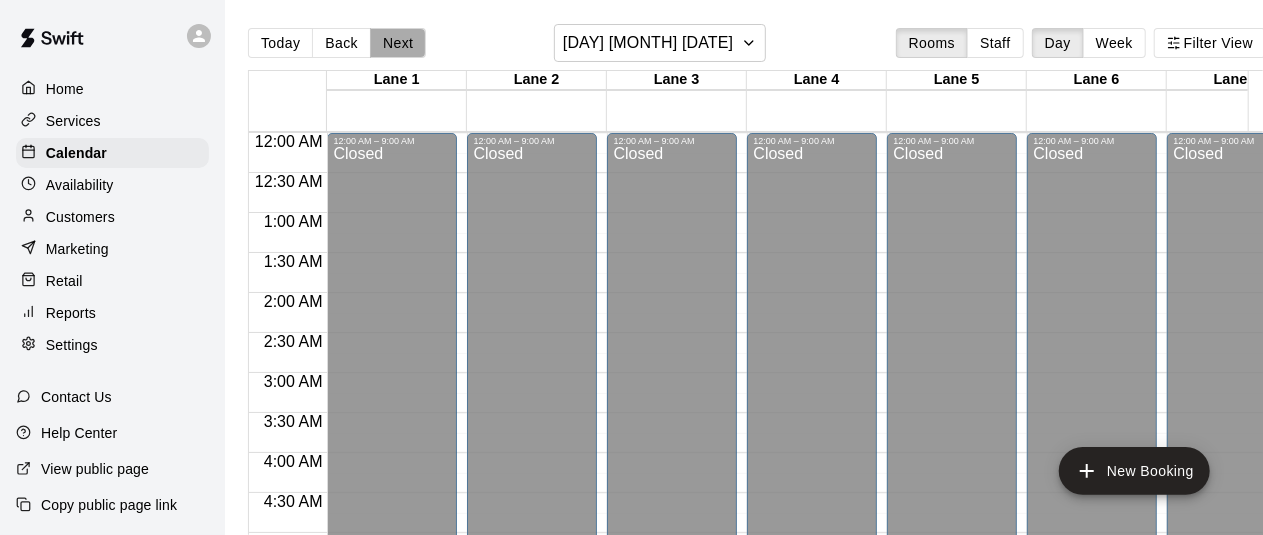 click on "Next" at bounding box center [398, 43] 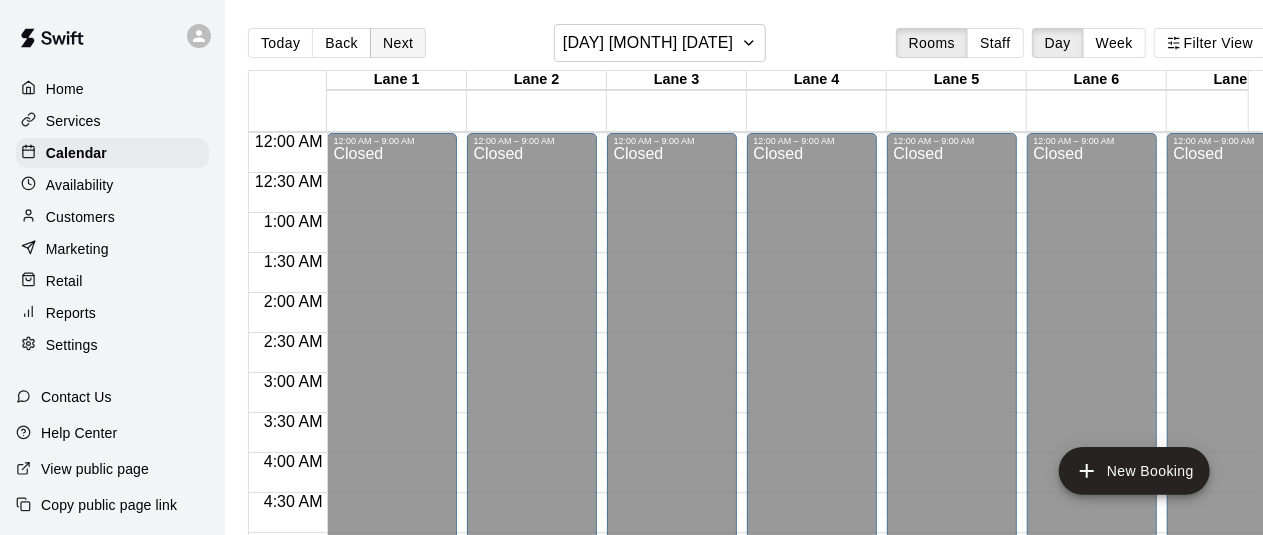 click on "Next" at bounding box center [398, 43] 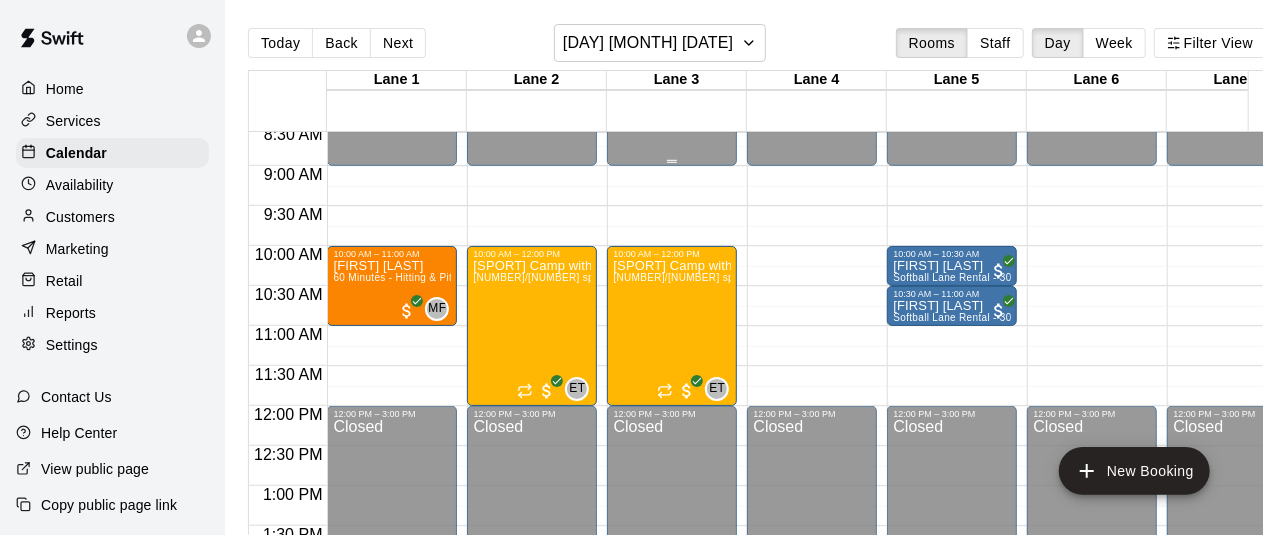 scroll, scrollTop: 595, scrollLeft: 0, axis: vertical 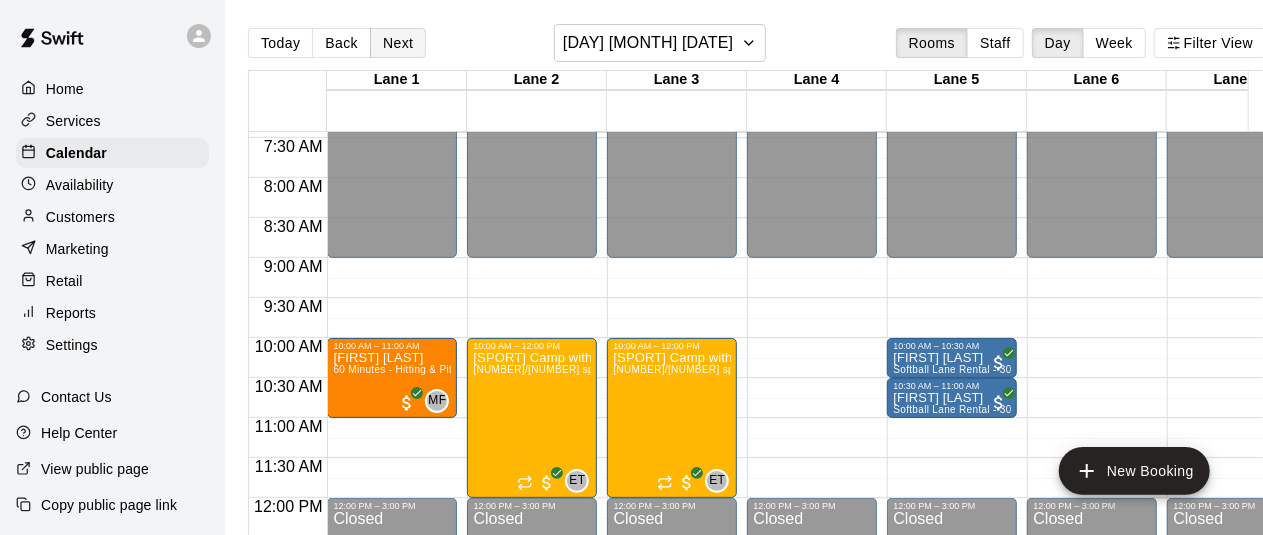 click on "Next" at bounding box center [398, 43] 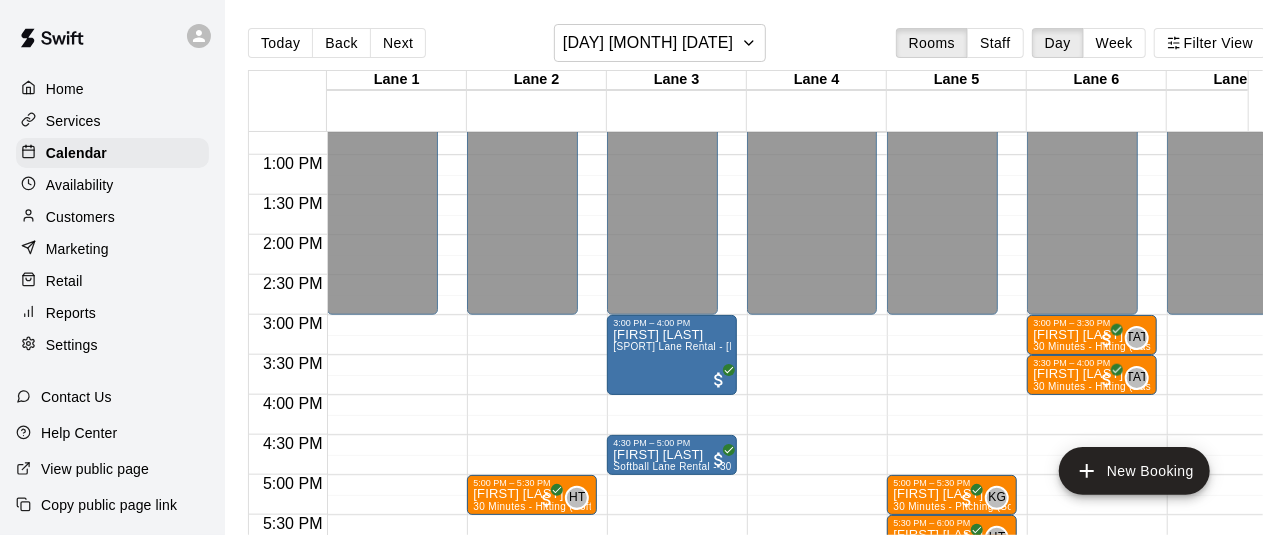scroll, scrollTop: 895, scrollLeft: 0, axis: vertical 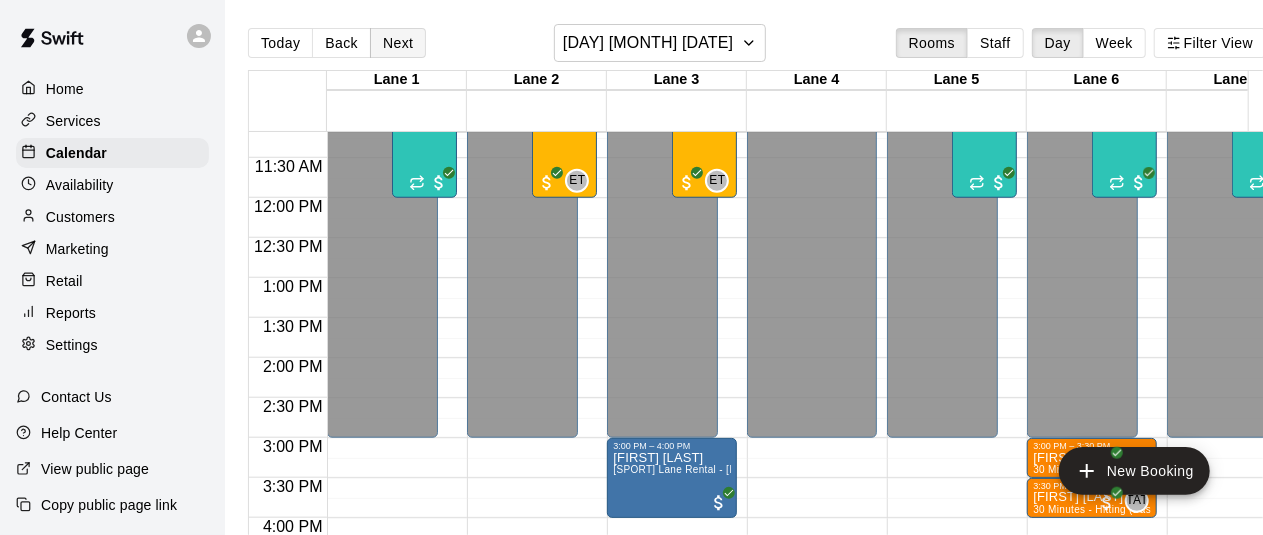 click on "Next" at bounding box center [398, 43] 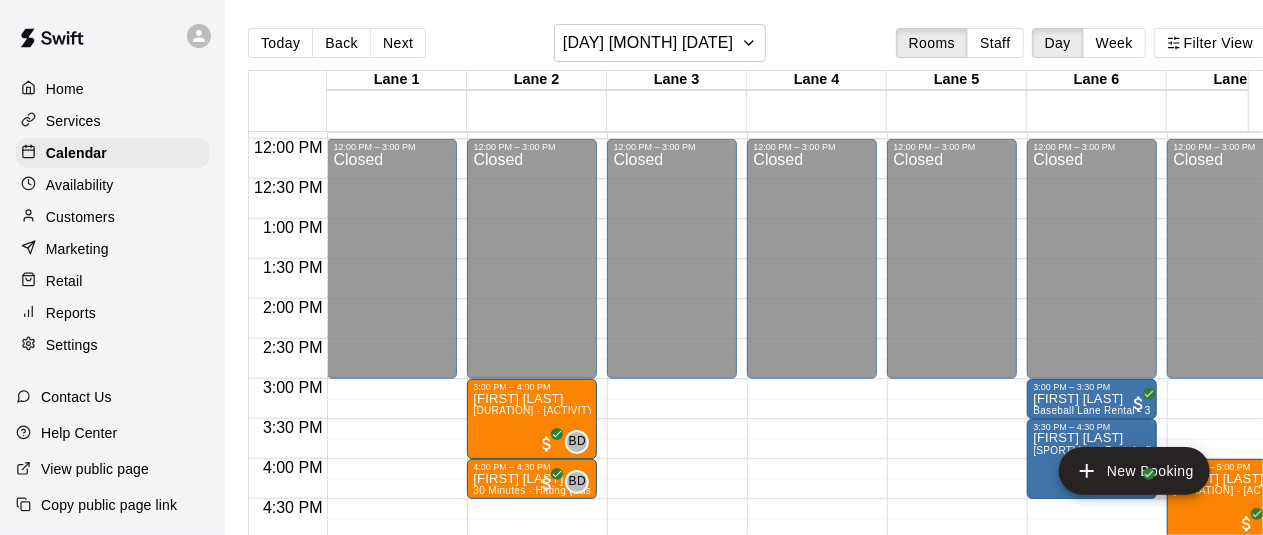 scroll, scrollTop: 800, scrollLeft: 0, axis: vertical 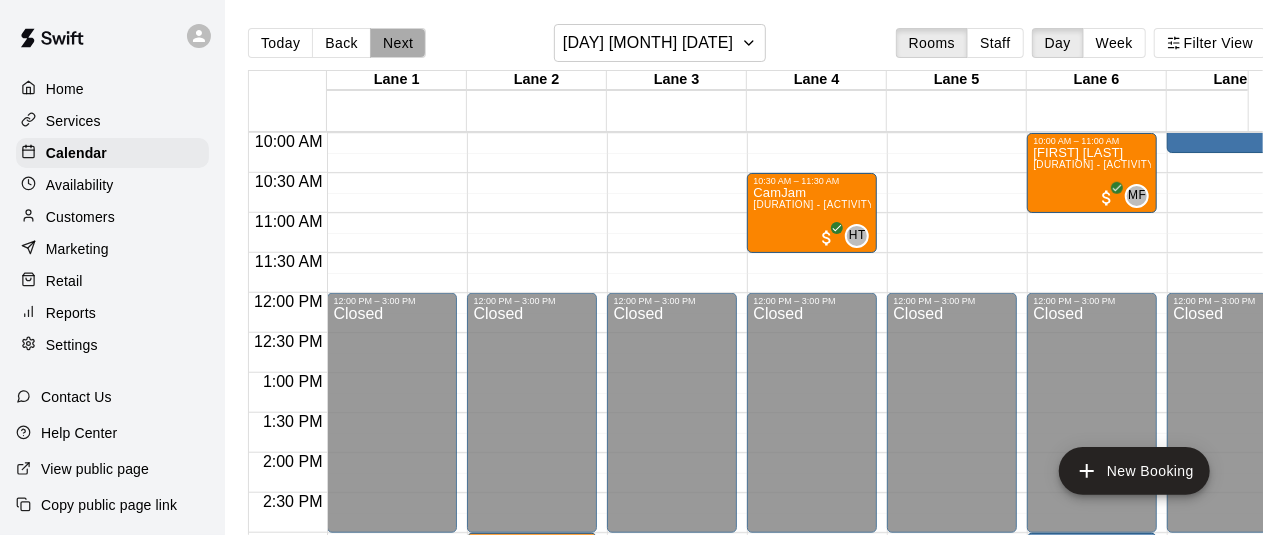 drag, startPoint x: 395, startPoint y: 47, endPoint x: 415, endPoint y: 54, distance: 21.189621 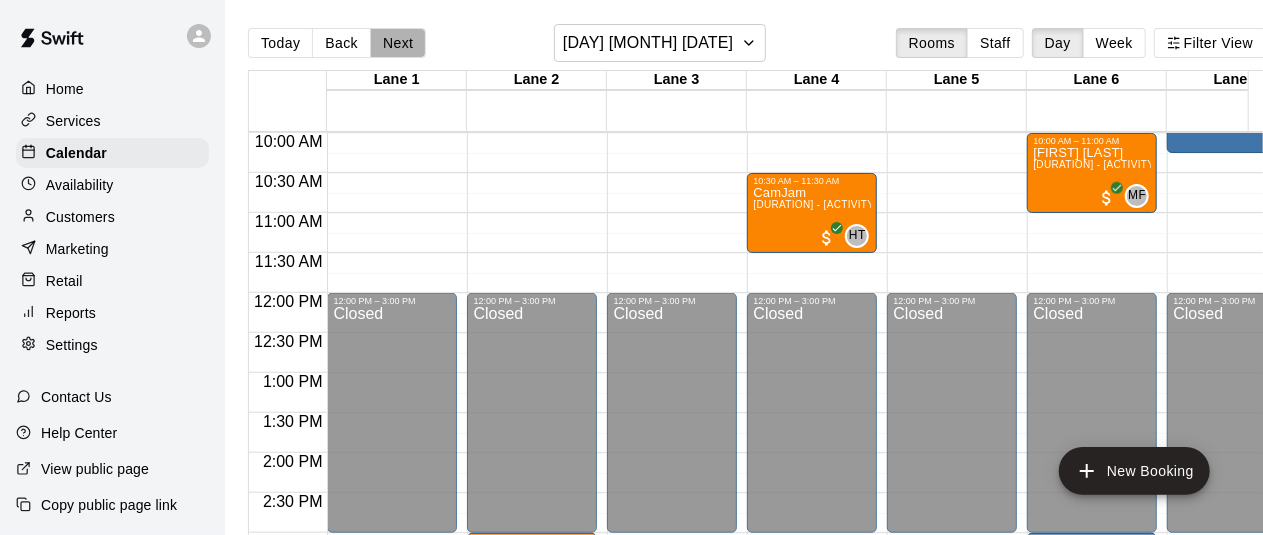 click on "Next" at bounding box center [398, 43] 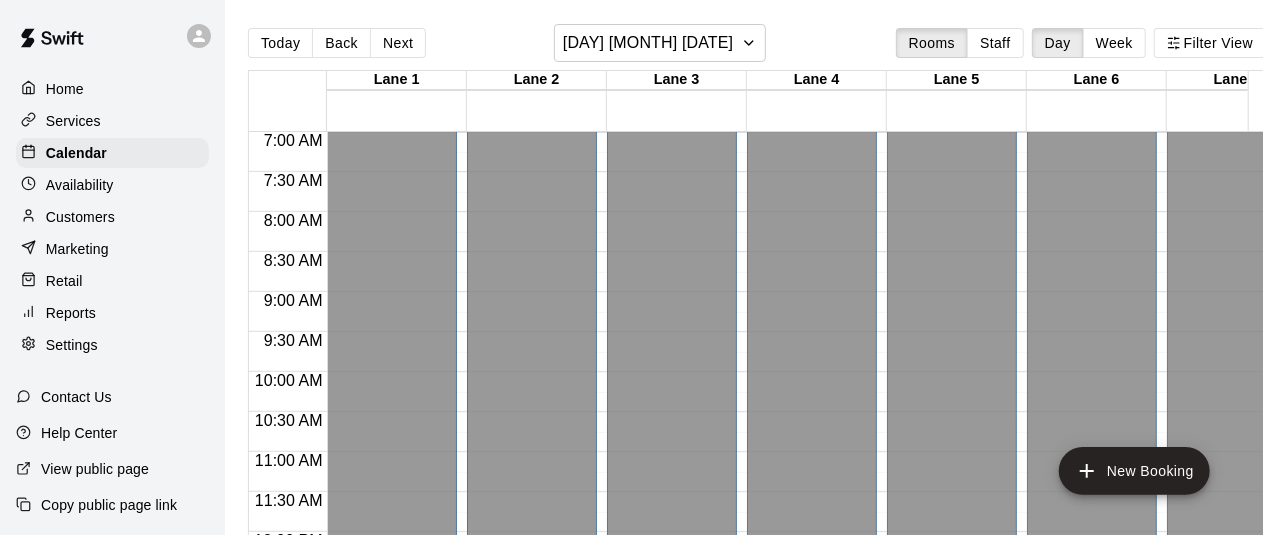 scroll, scrollTop: 495, scrollLeft: 0, axis: vertical 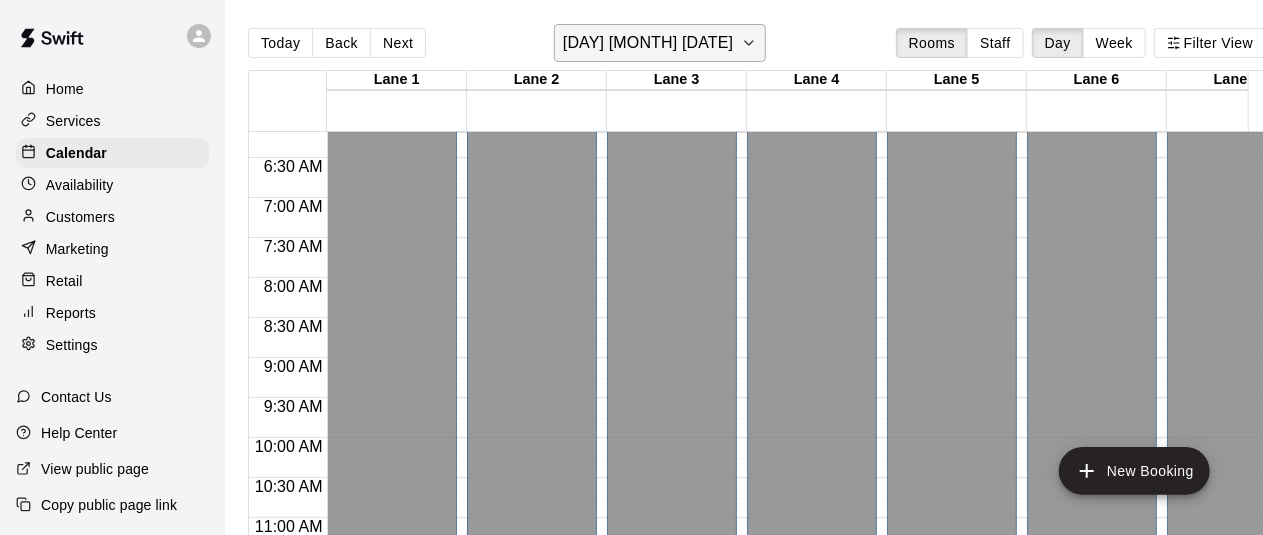 click 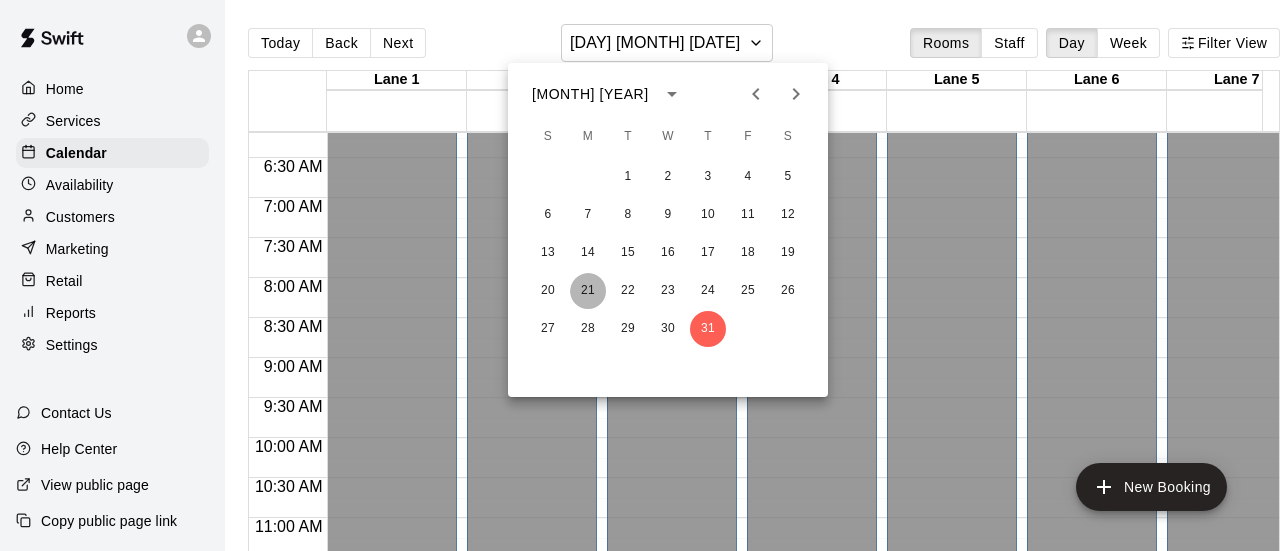 click on "21" at bounding box center (588, 291) 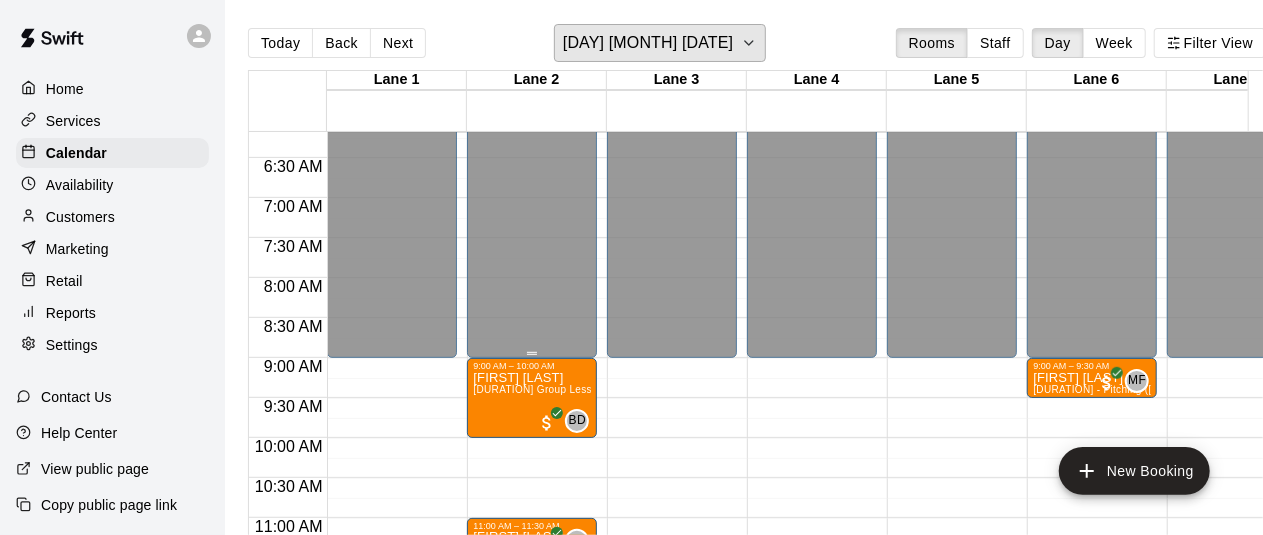 scroll, scrollTop: 495, scrollLeft: 160, axis: both 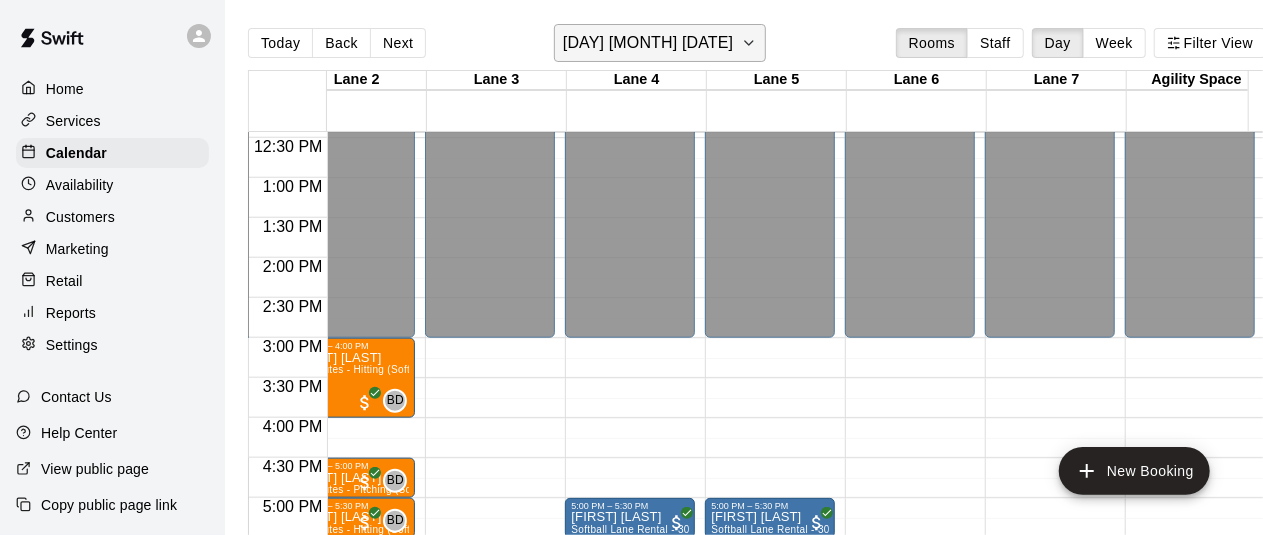 click on "[DAY] [MONTH] [DATE]" at bounding box center [660, 43] 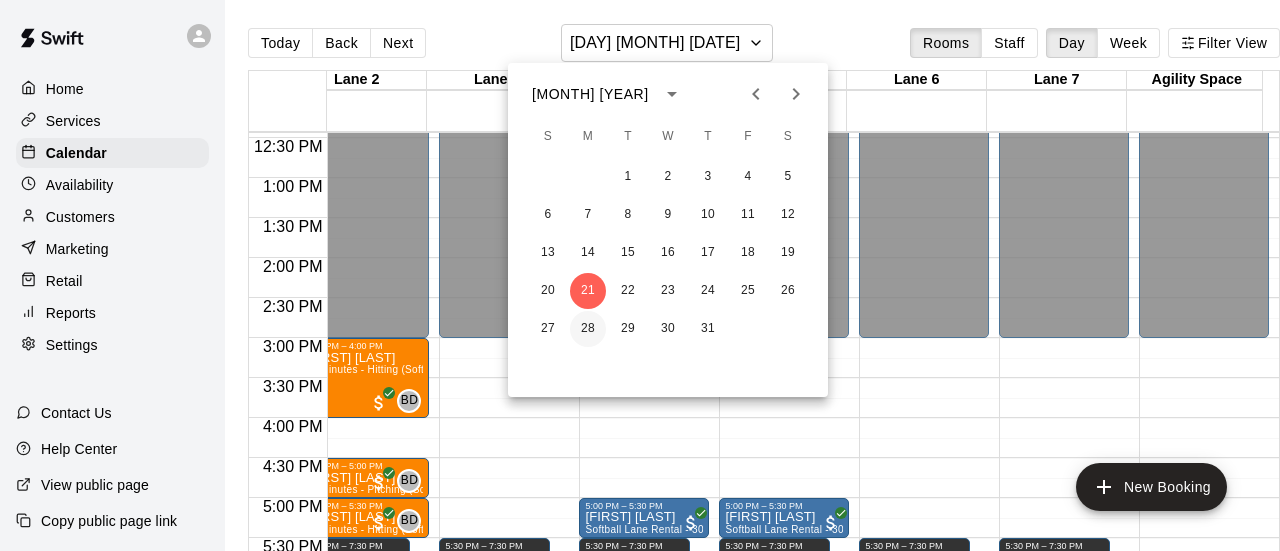 click on "28" at bounding box center (588, 329) 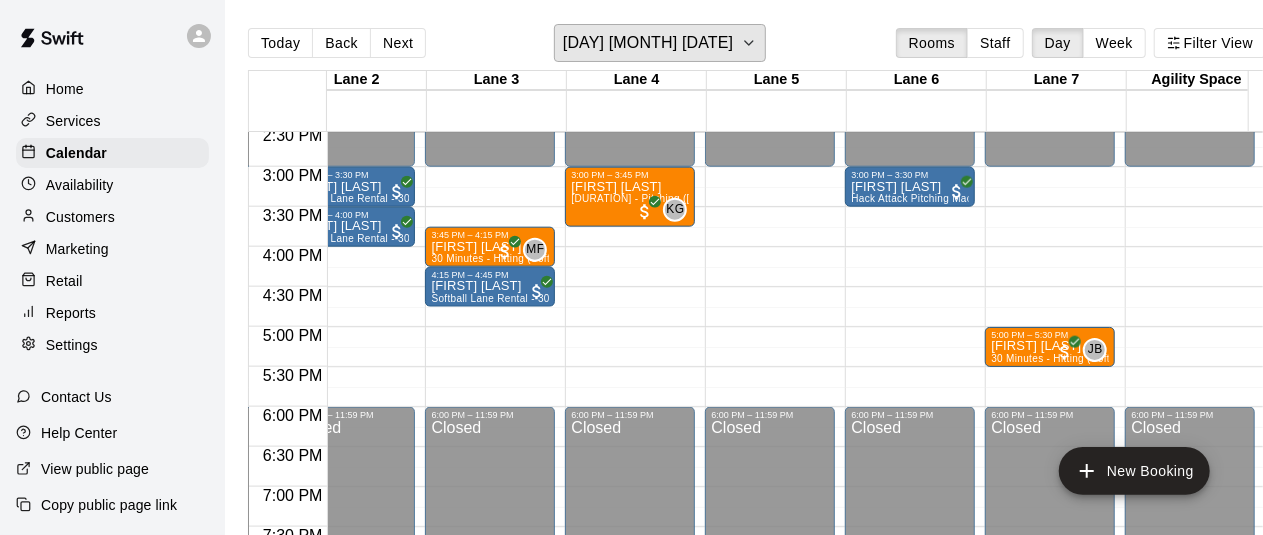 scroll, scrollTop: 1095, scrollLeft: 182, axis: both 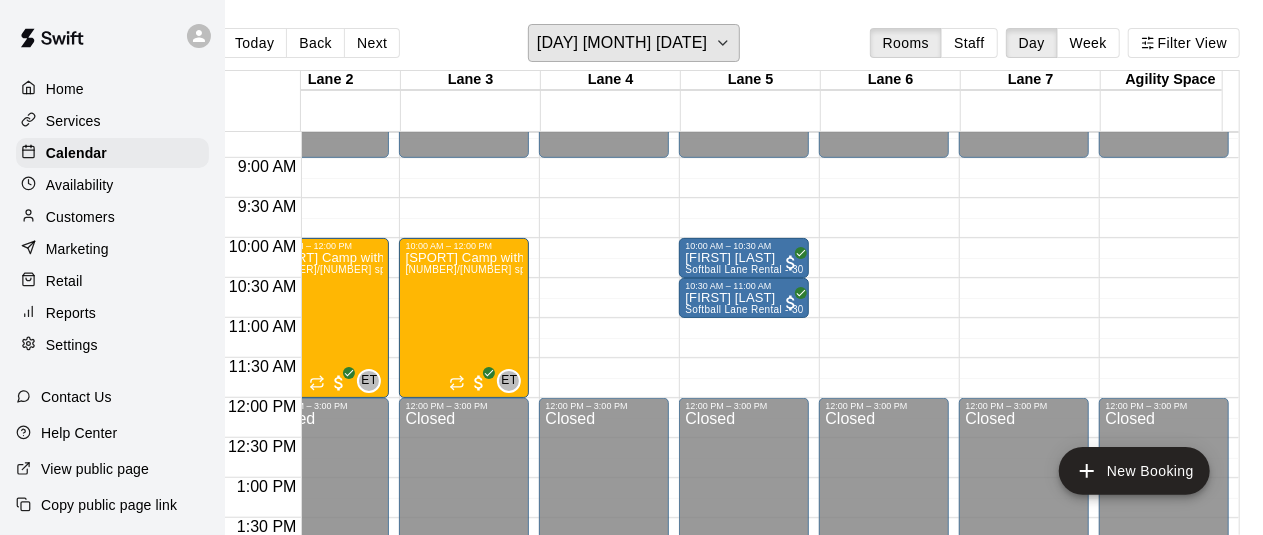 type 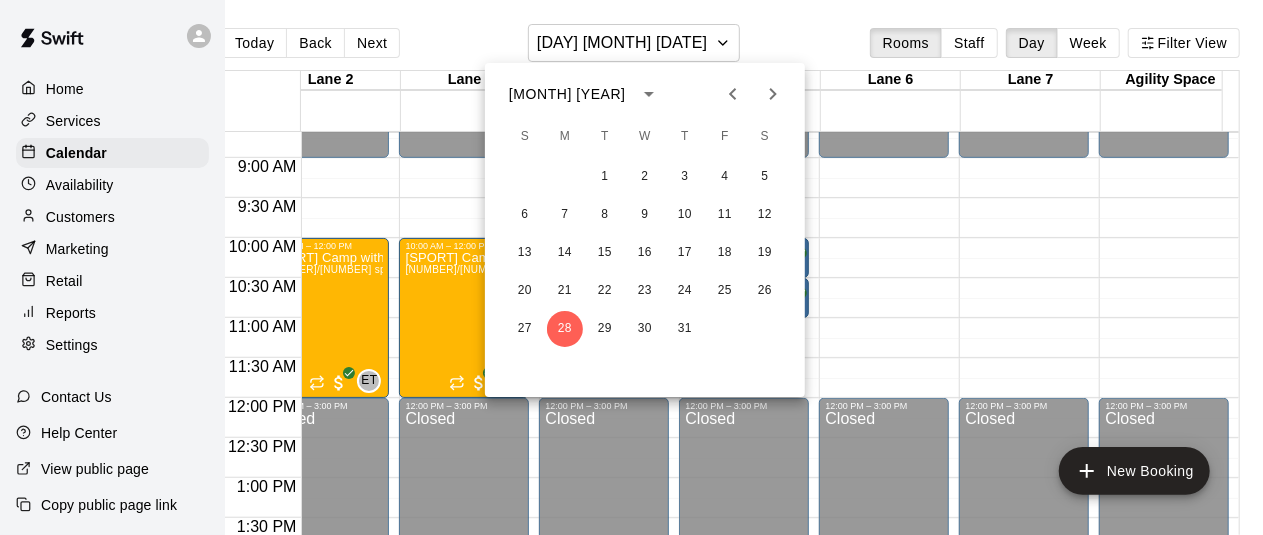 scroll, scrollTop: 0, scrollLeft: 23, axis: horizontal 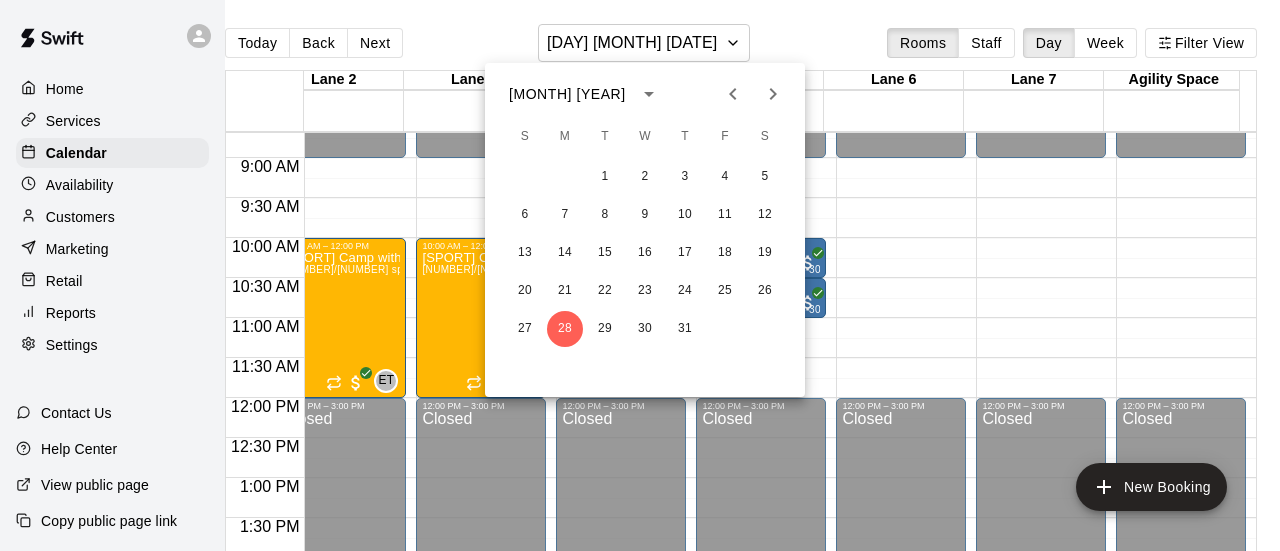 click at bounding box center (640, 275) 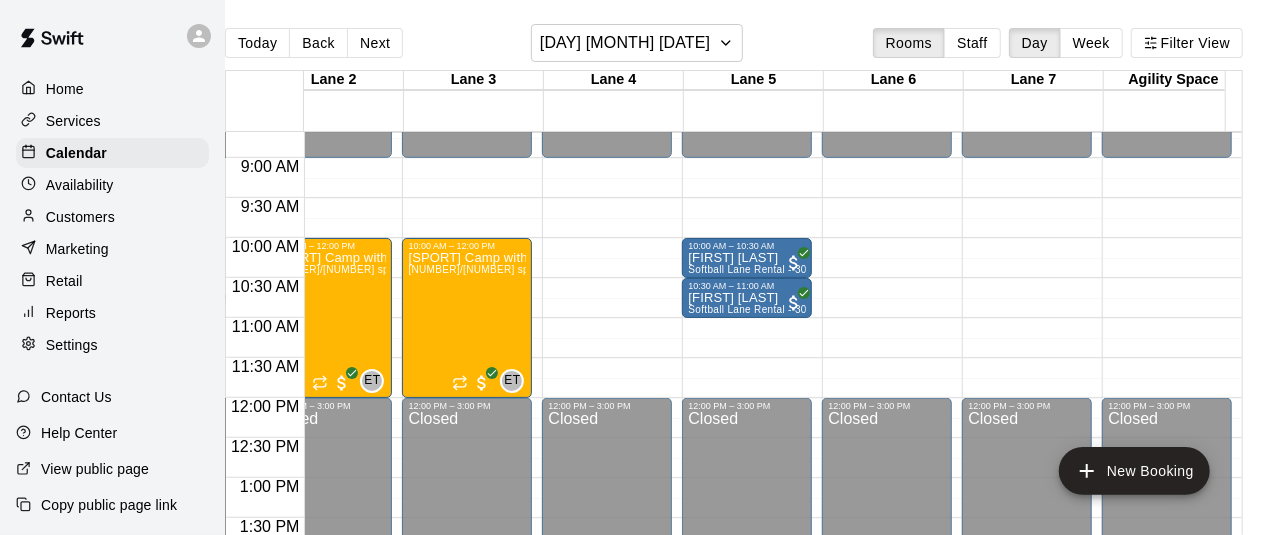 click on "Customers" at bounding box center [80, 217] 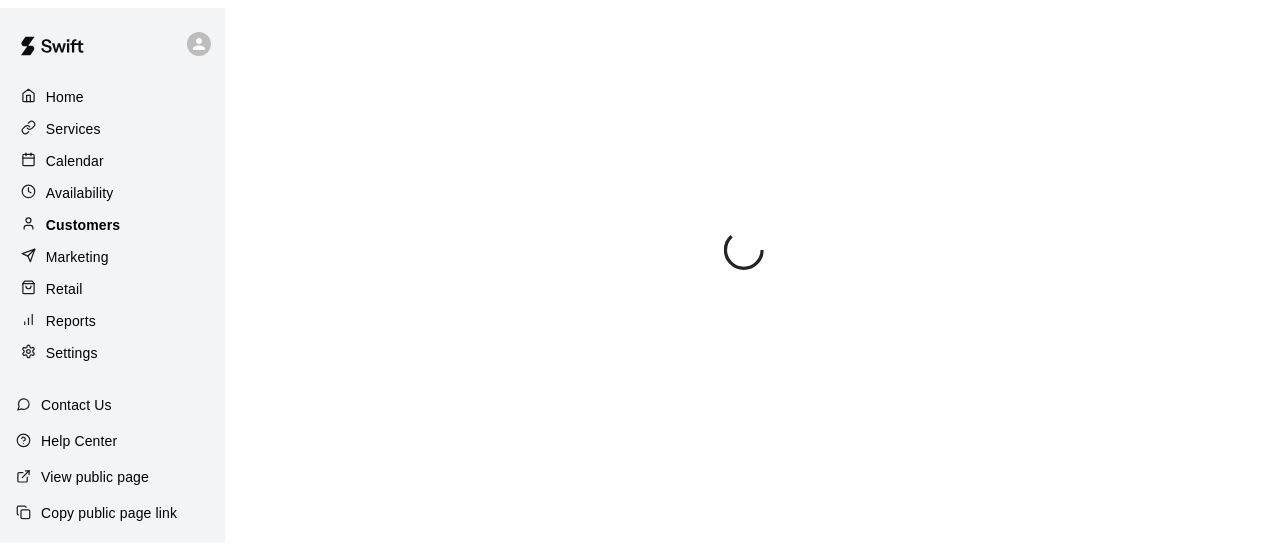 scroll, scrollTop: 0, scrollLeft: 0, axis: both 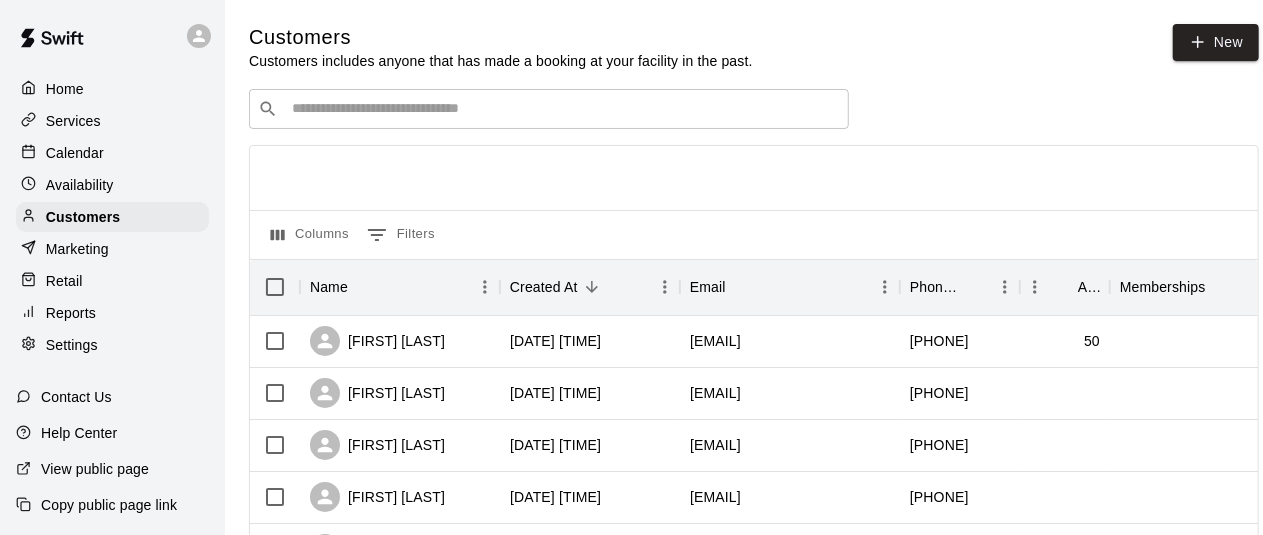 click at bounding box center (563, 109) 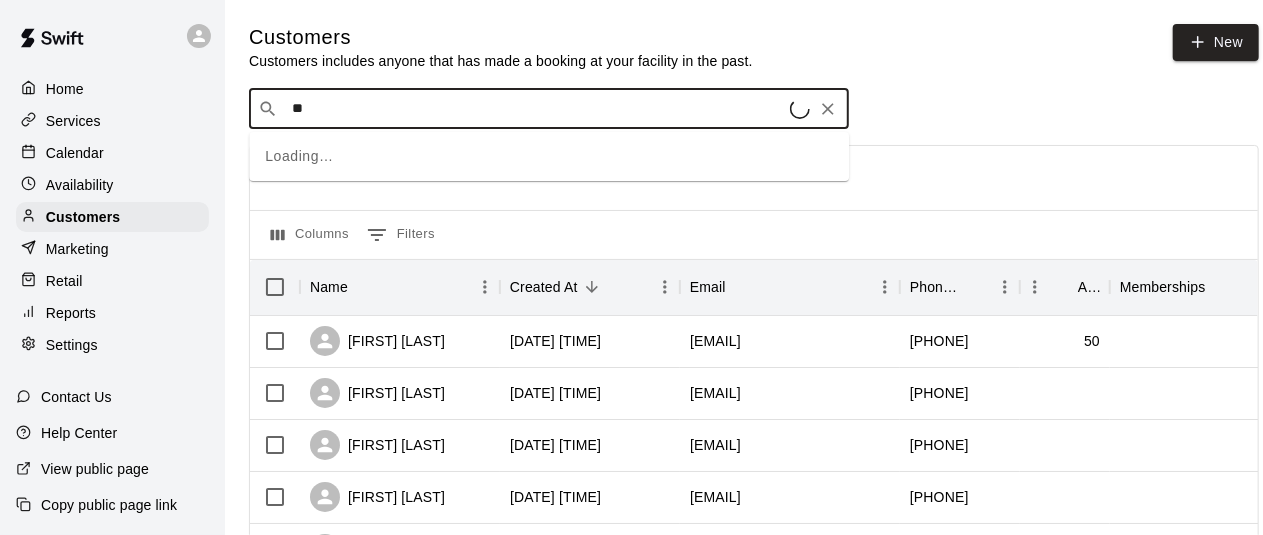 type on "***" 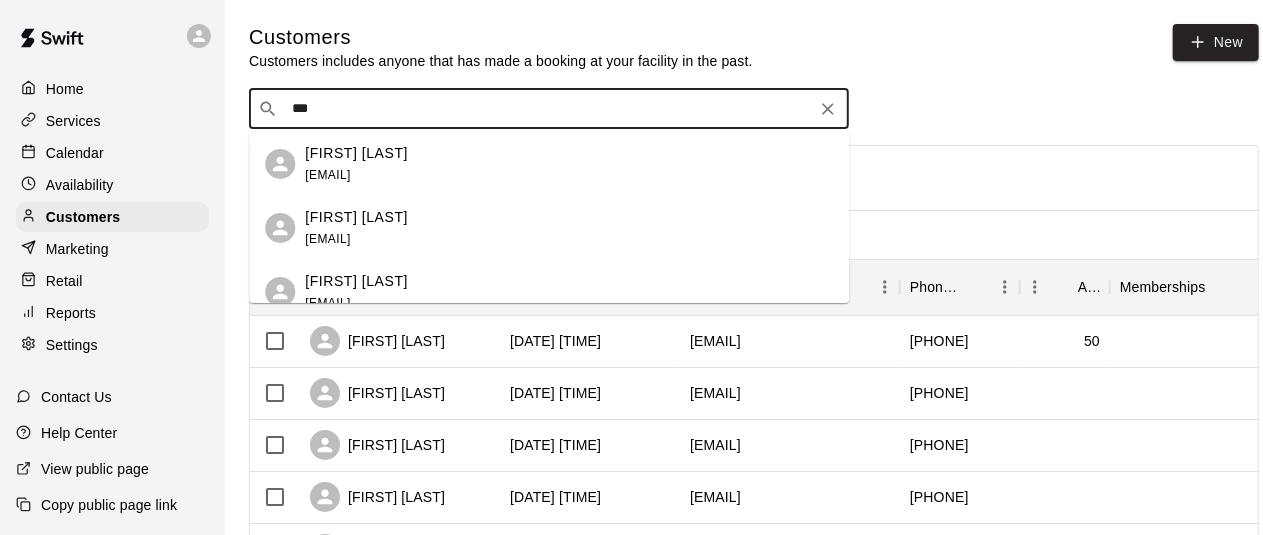 click on "[FIRST] [LAST]" at bounding box center [356, 153] 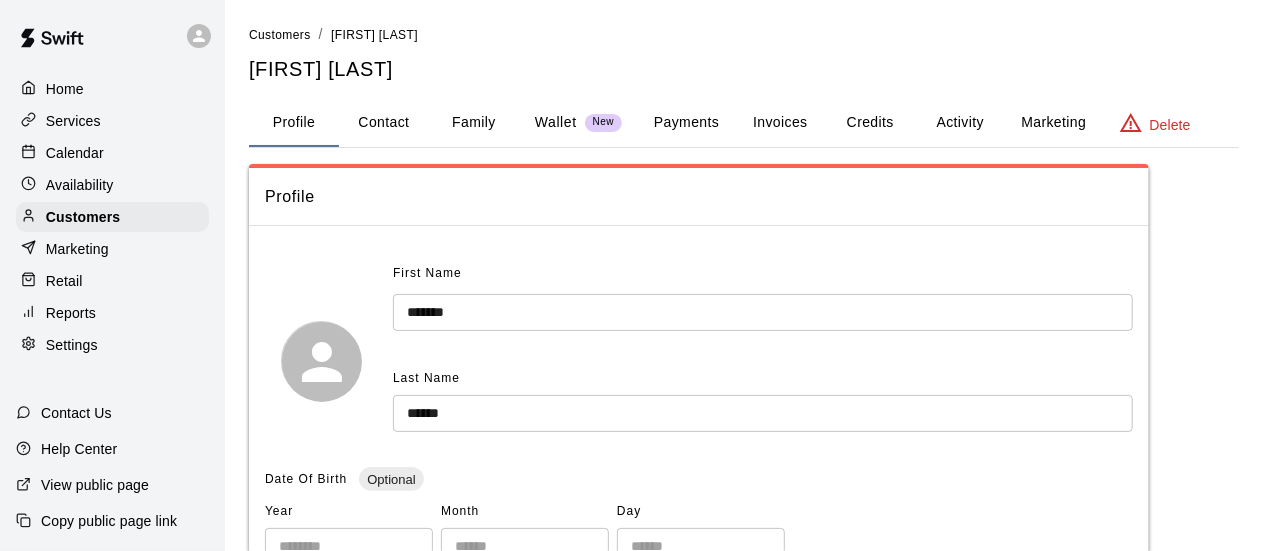click on "Family" at bounding box center [474, 123] 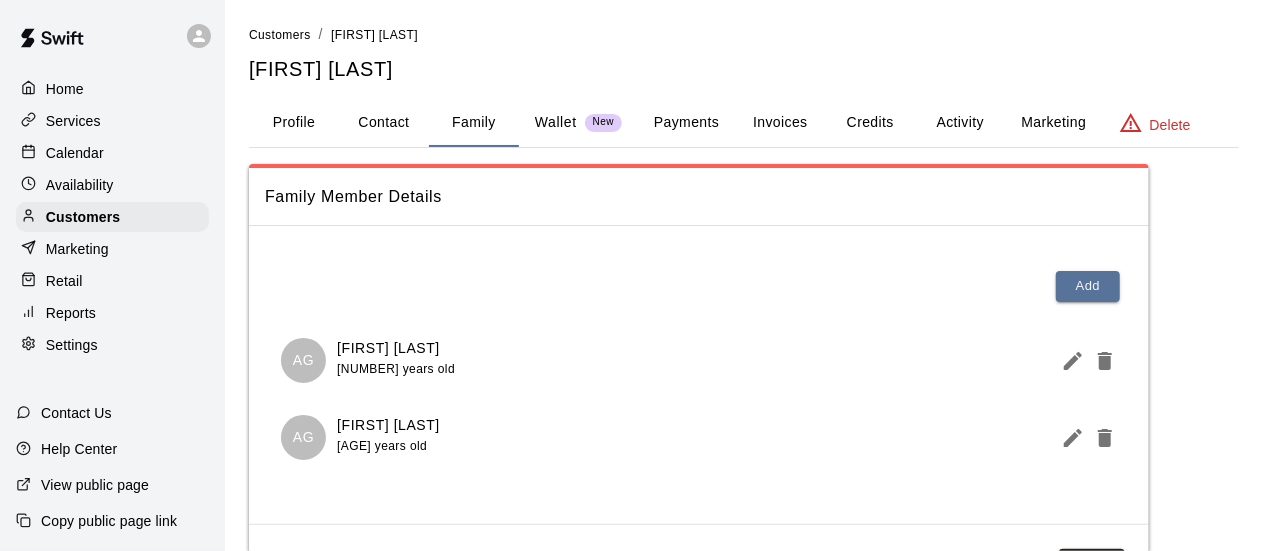 click on "Activity" at bounding box center [960, 123] 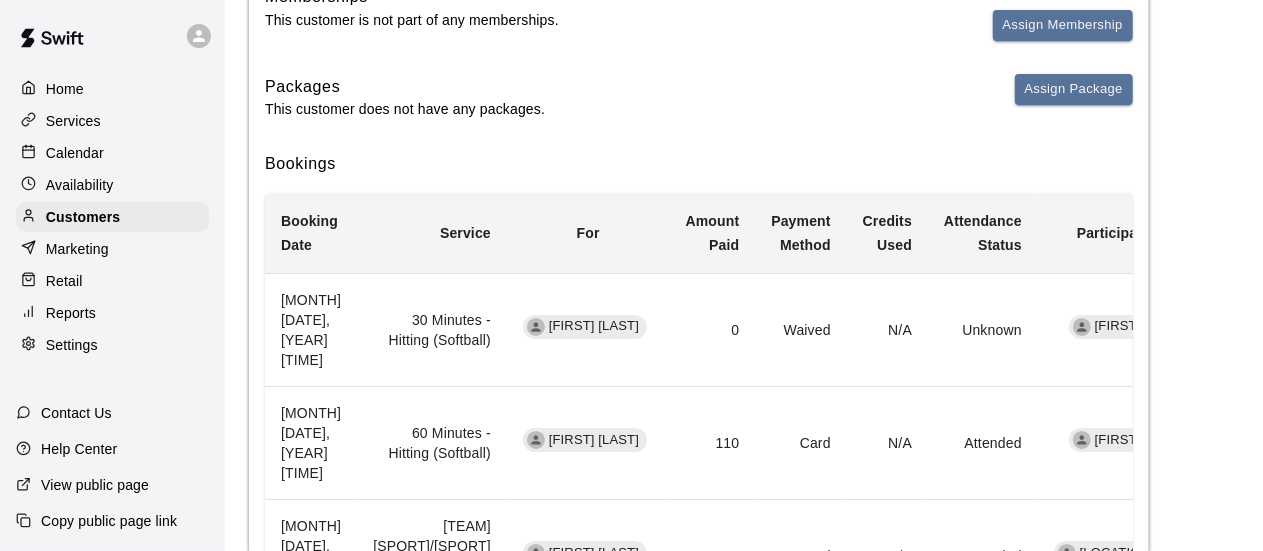scroll, scrollTop: 300, scrollLeft: 0, axis: vertical 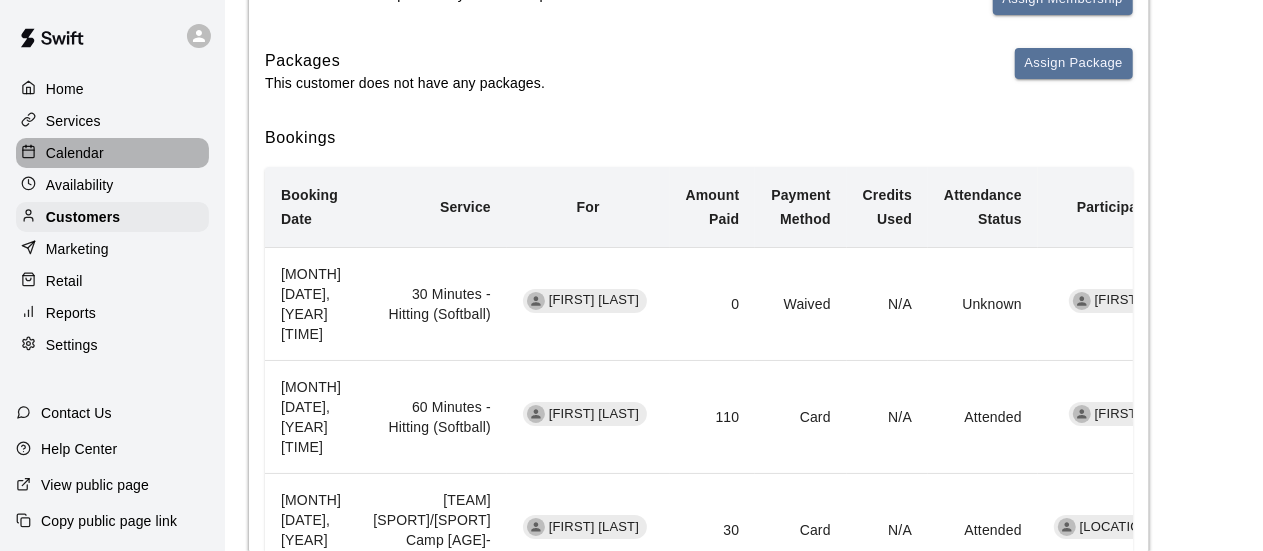 click on "Calendar" at bounding box center [75, 153] 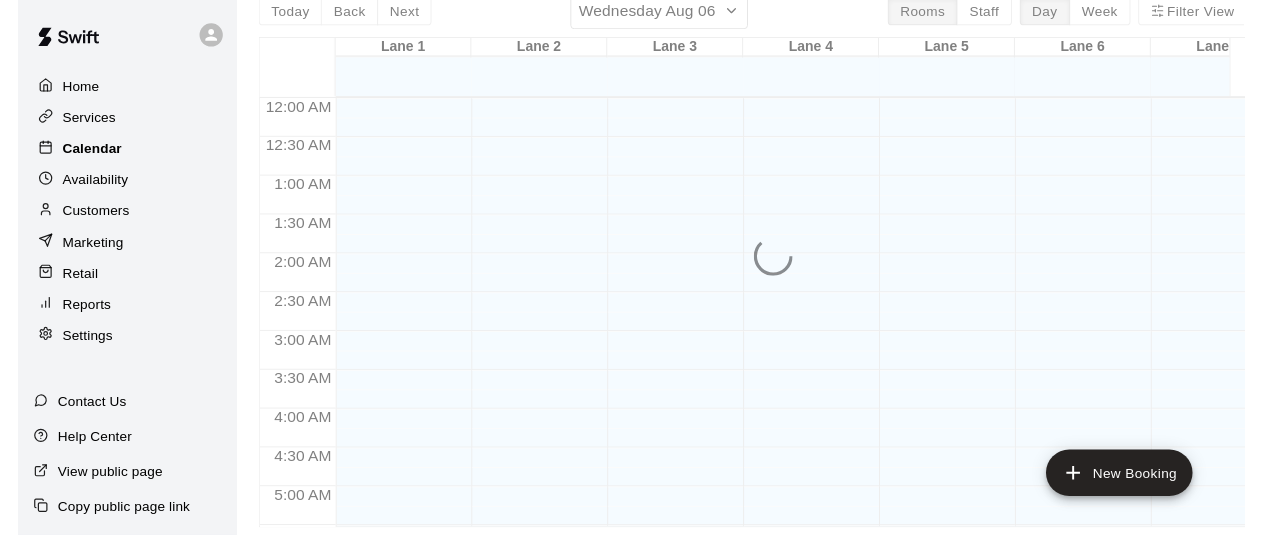 scroll, scrollTop: 0, scrollLeft: 0, axis: both 